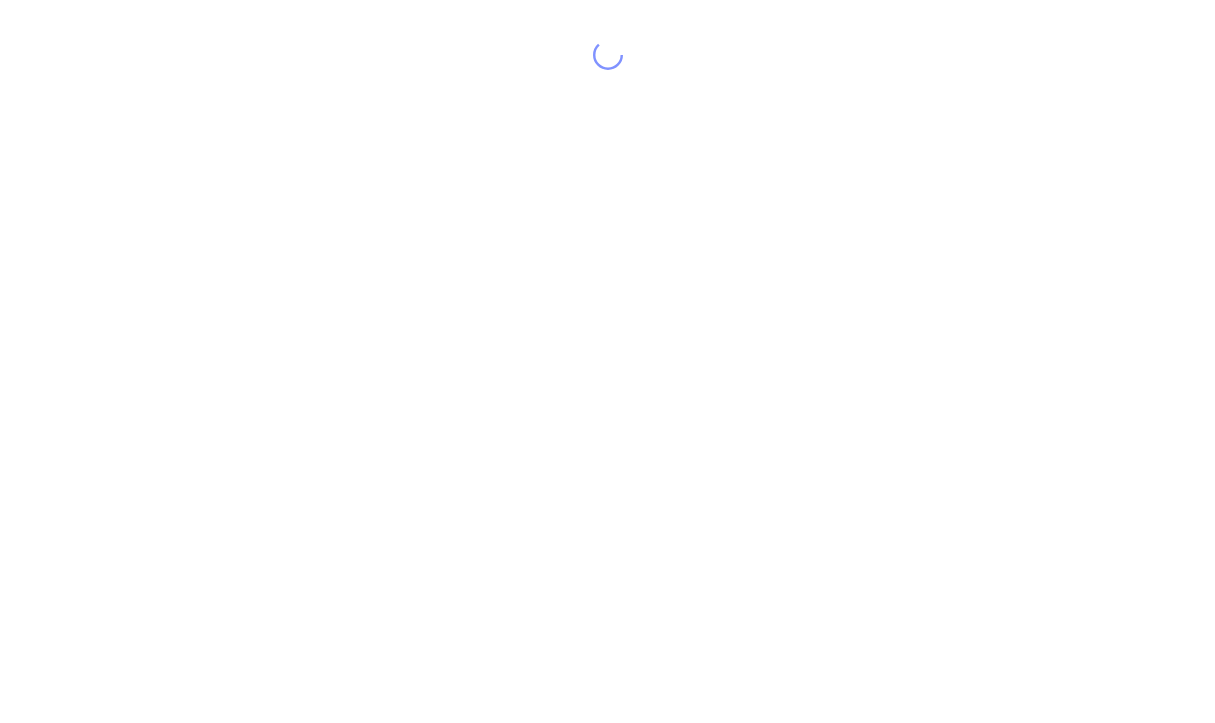scroll, scrollTop: 0, scrollLeft: 0, axis: both 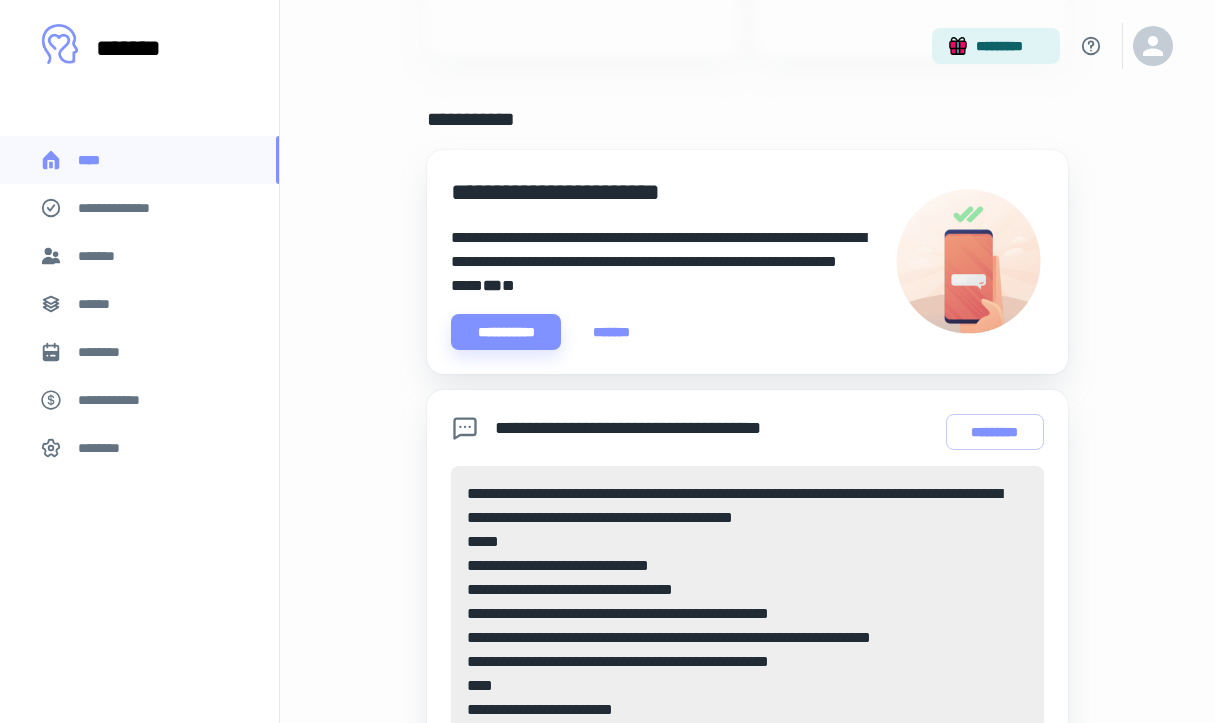 click on "*******" at bounding box center [611, 332] 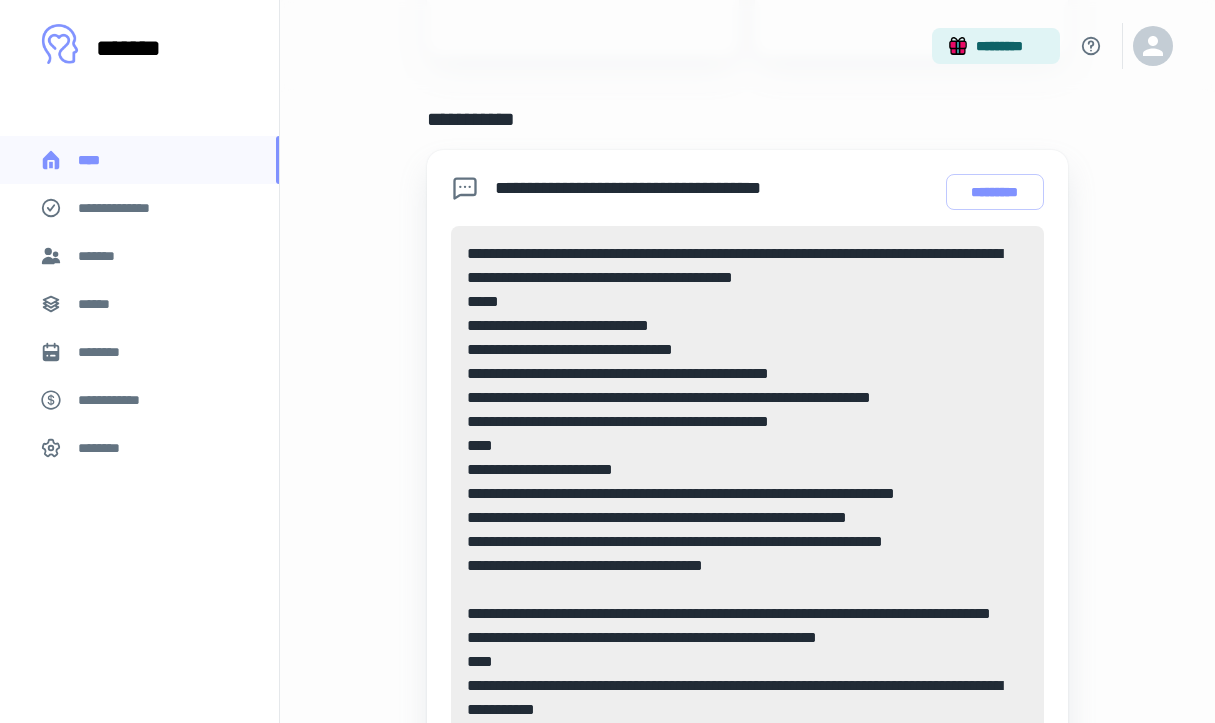 click on "*******" at bounding box center [101, 256] 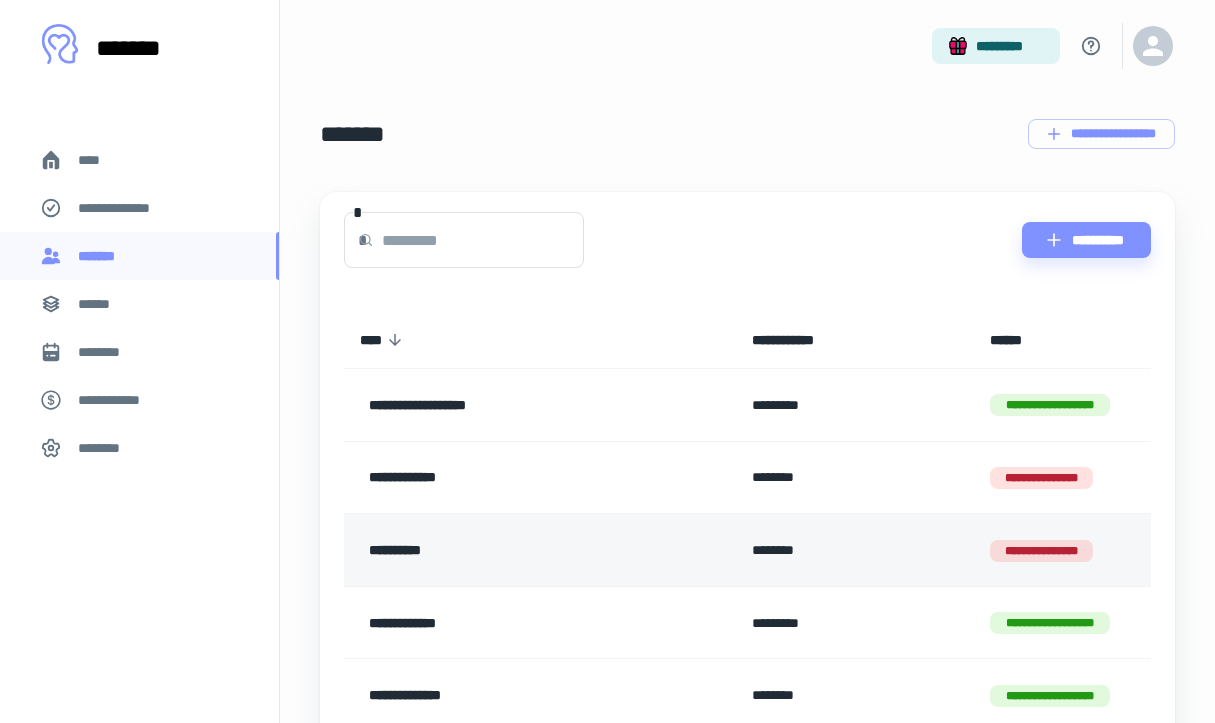 scroll, scrollTop: 211, scrollLeft: 0, axis: vertical 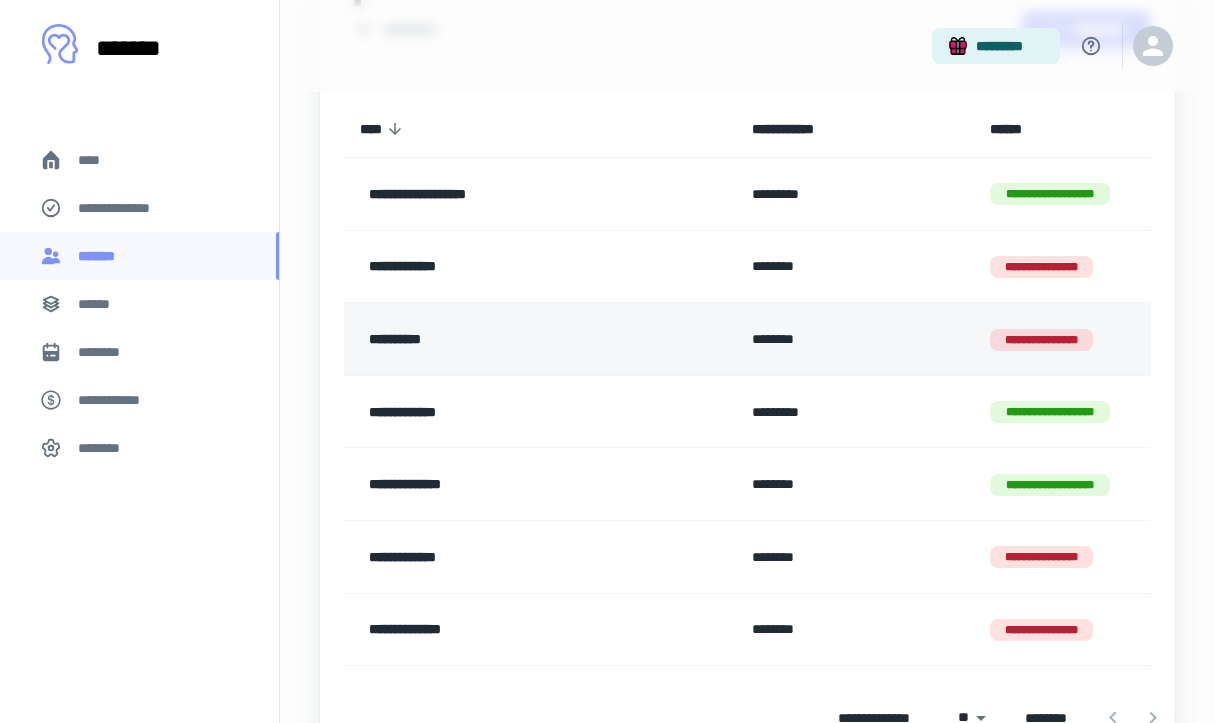 click on "**********" at bounding box center (511, 339) 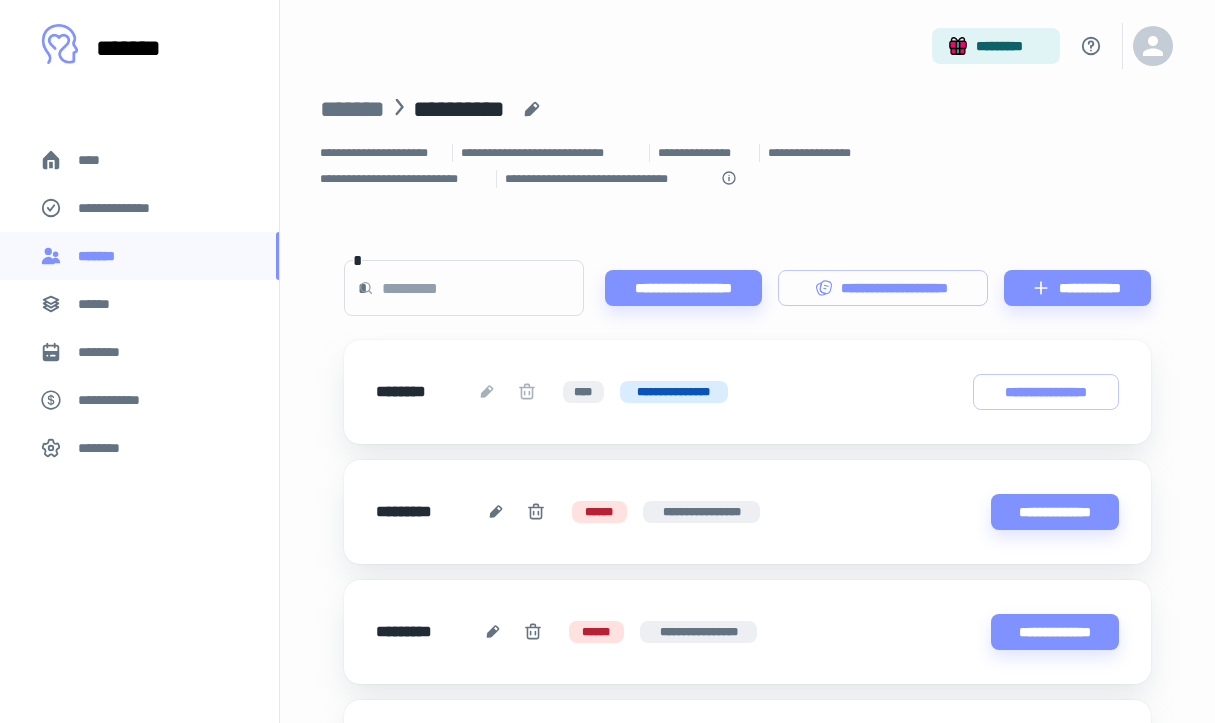 scroll, scrollTop: 59, scrollLeft: 0, axis: vertical 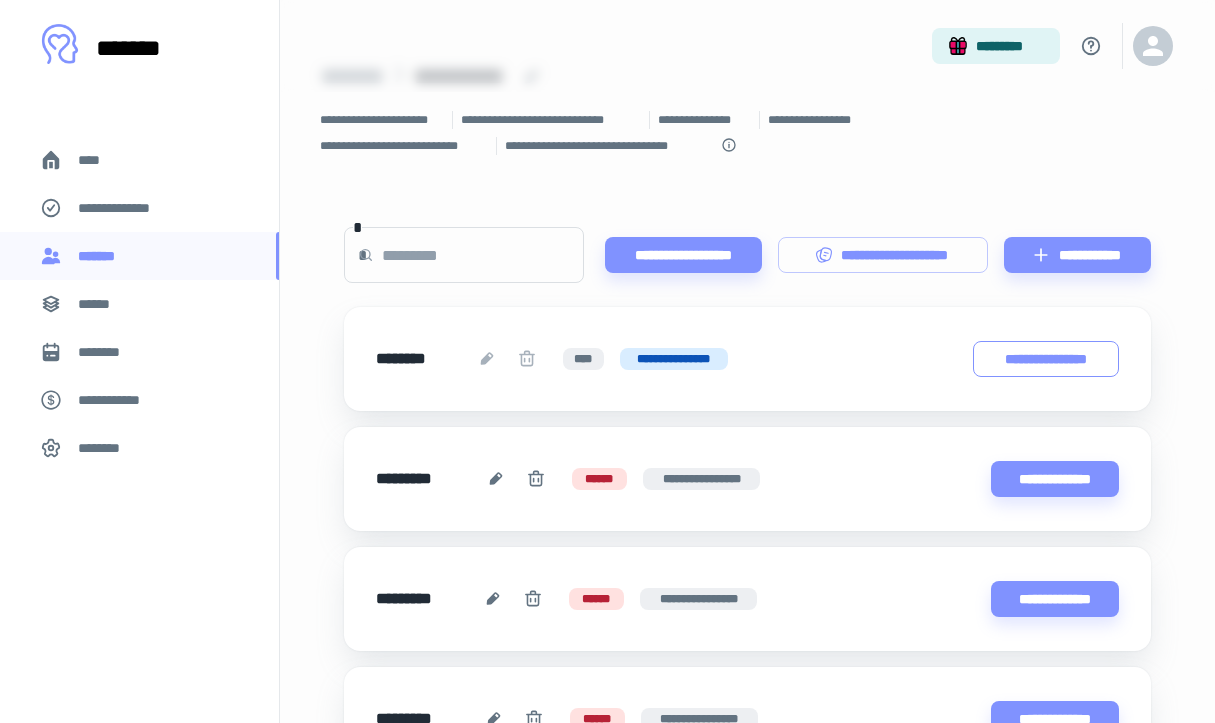 click on "**********" at bounding box center (1046, 359) 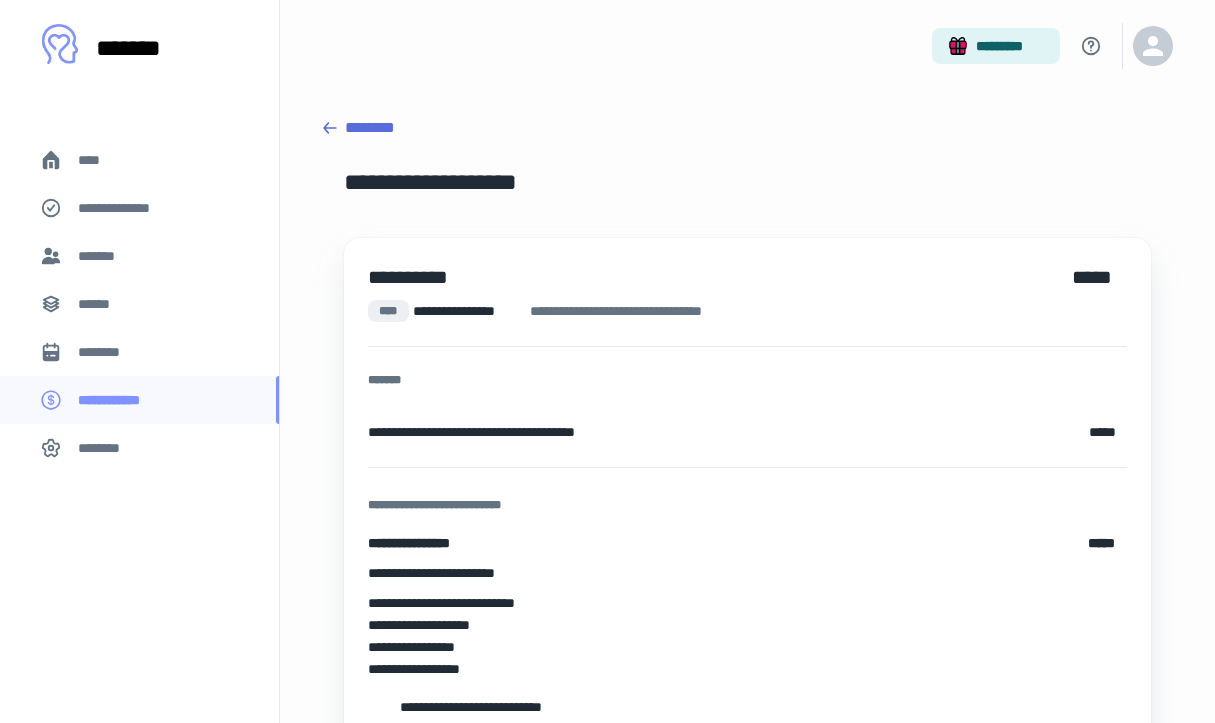 scroll, scrollTop: 235, scrollLeft: 0, axis: vertical 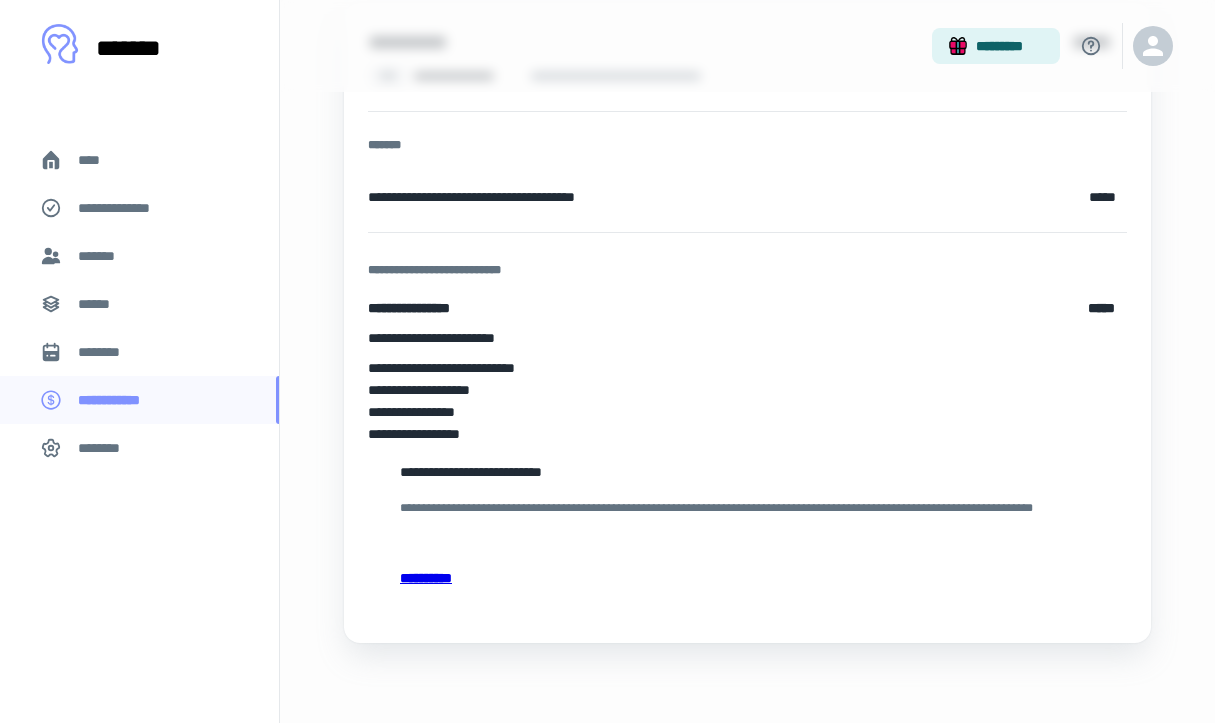click on "**********" at bounding box center [747, 578] 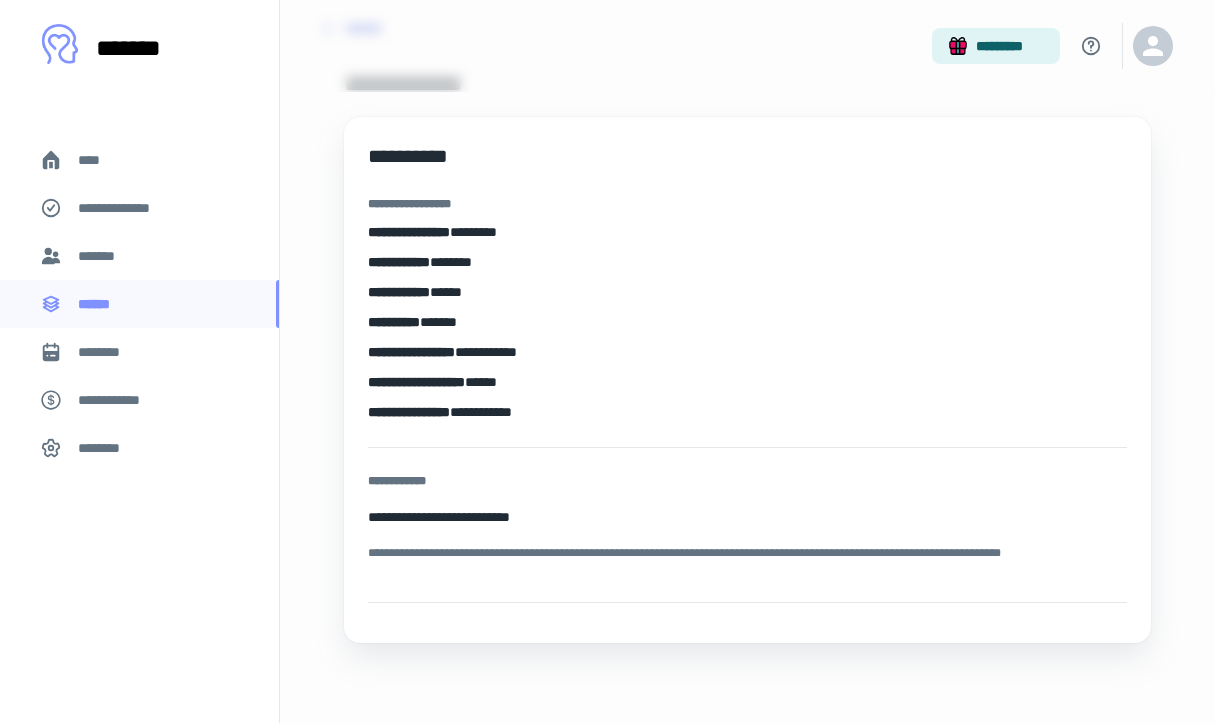 scroll, scrollTop: 0, scrollLeft: 0, axis: both 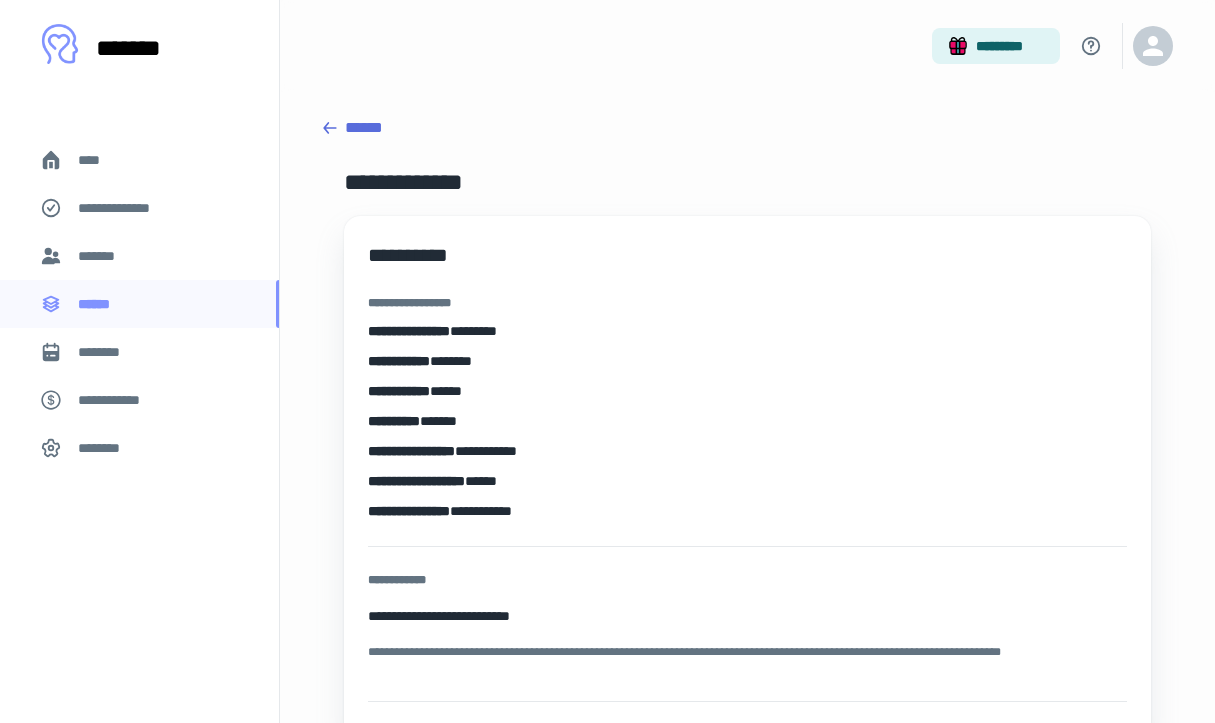 click on "******" at bounding box center [747, 128] 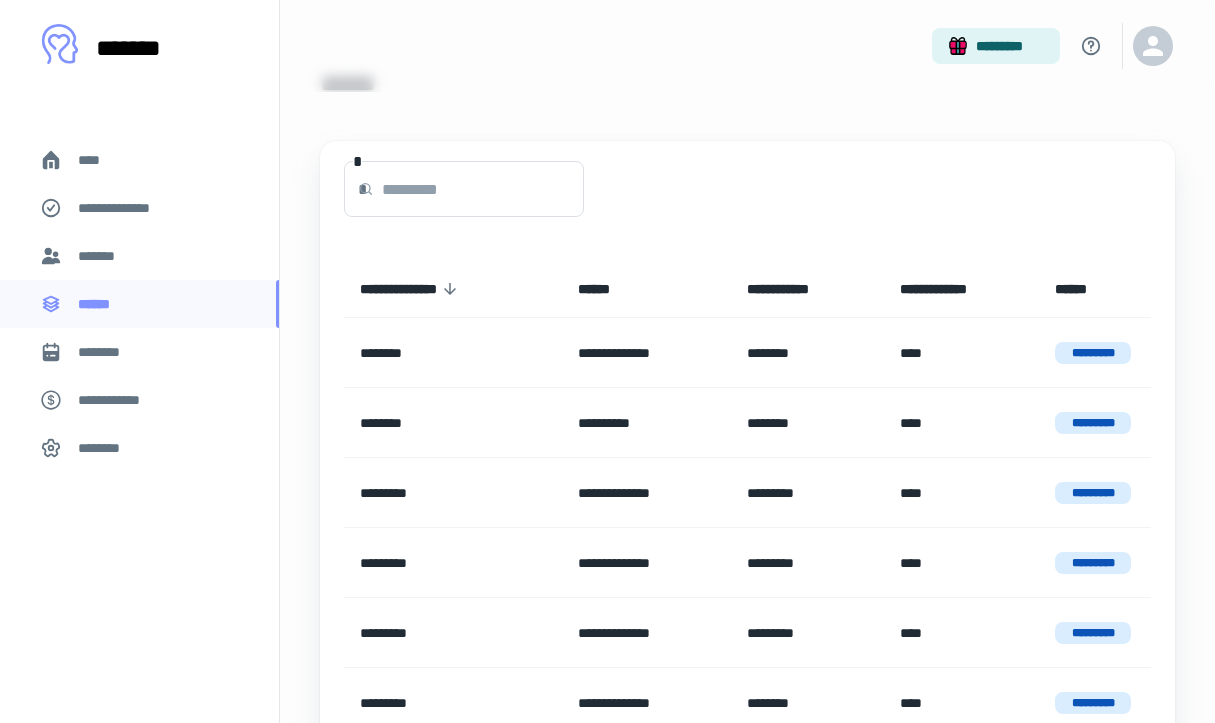 scroll, scrollTop: 0, scrollLeft: 0, axis: both 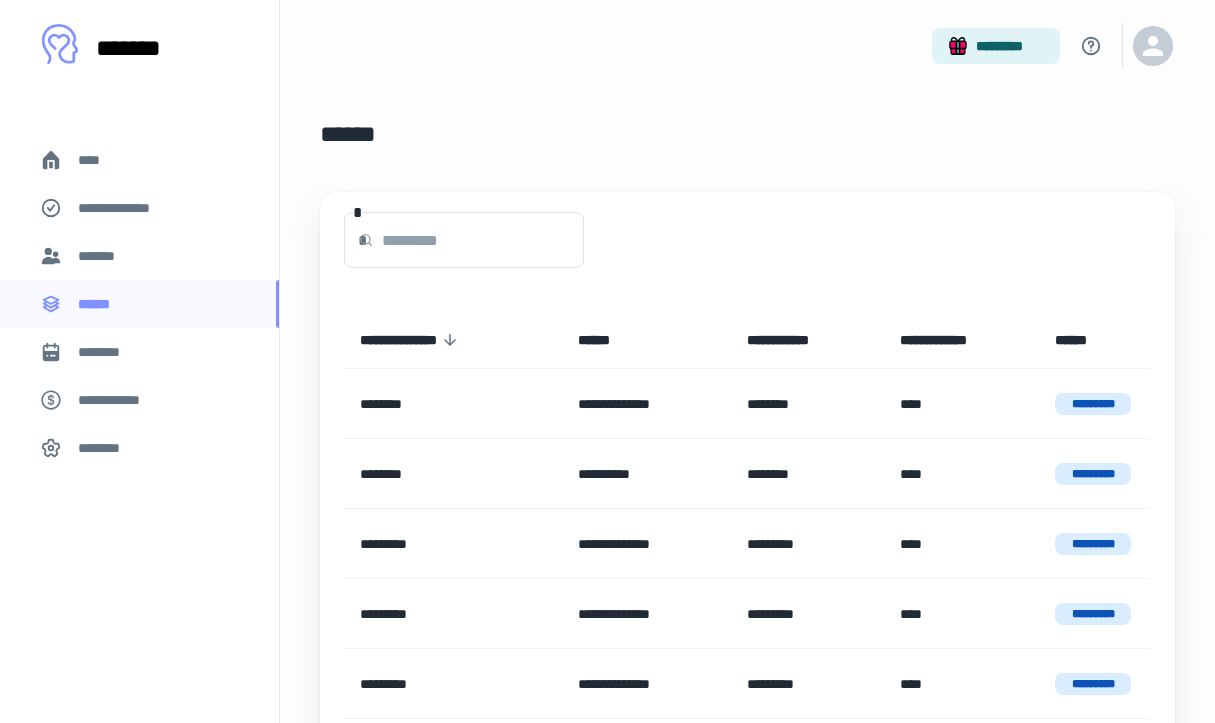 click on "*******" at bounding box center [101, 256] 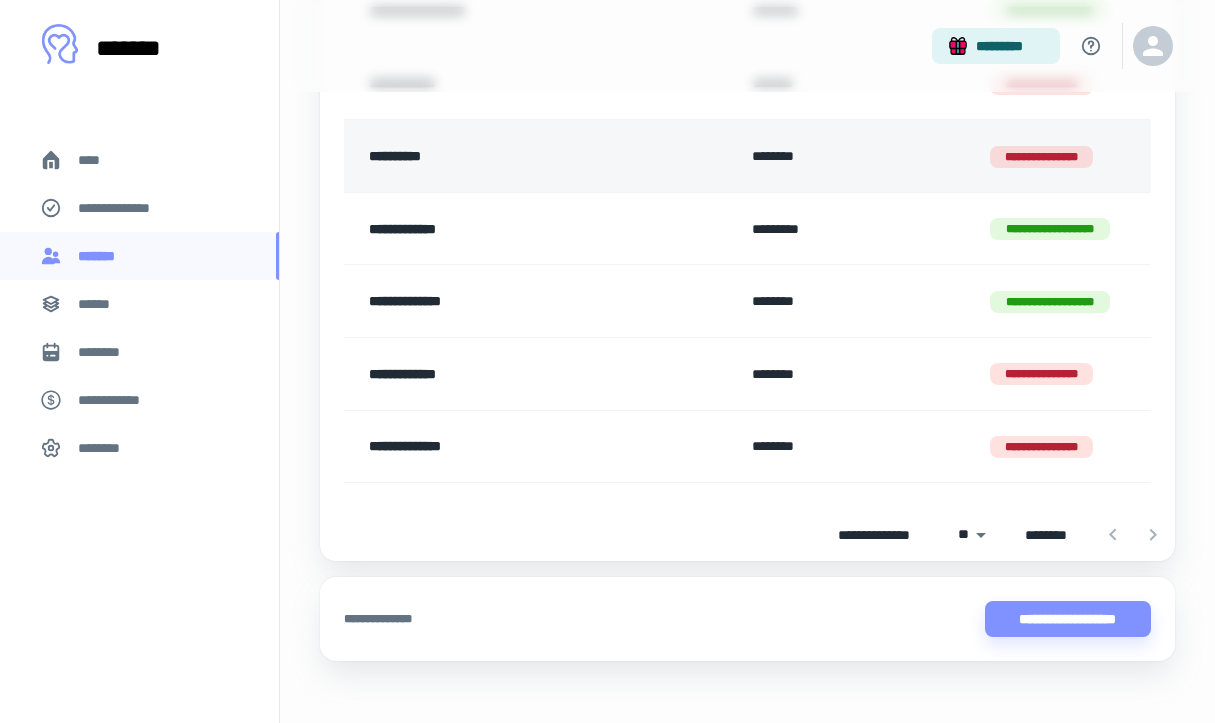 scroll, scrollTop: 141, scrollLeft: 0, axis: vertical 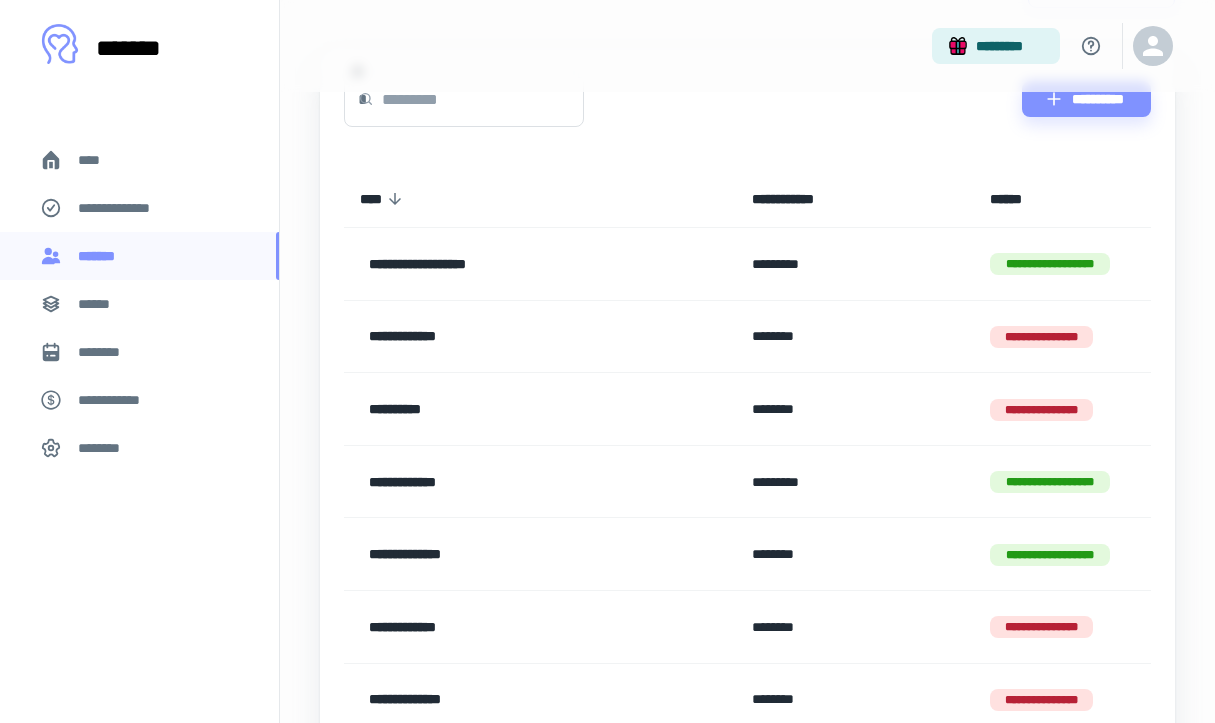 click on "**********" at bounding box center [119, 400] 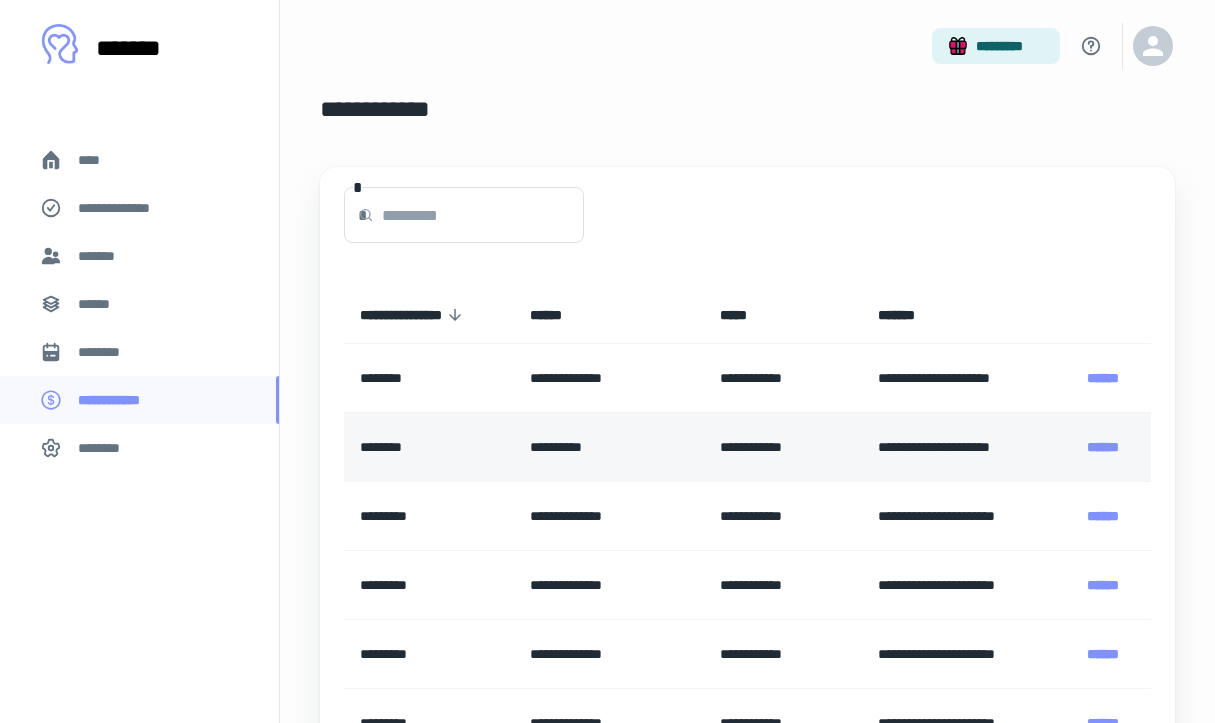 scroll, scrollTop: 38, scrollLeft: 0, axis: vertical 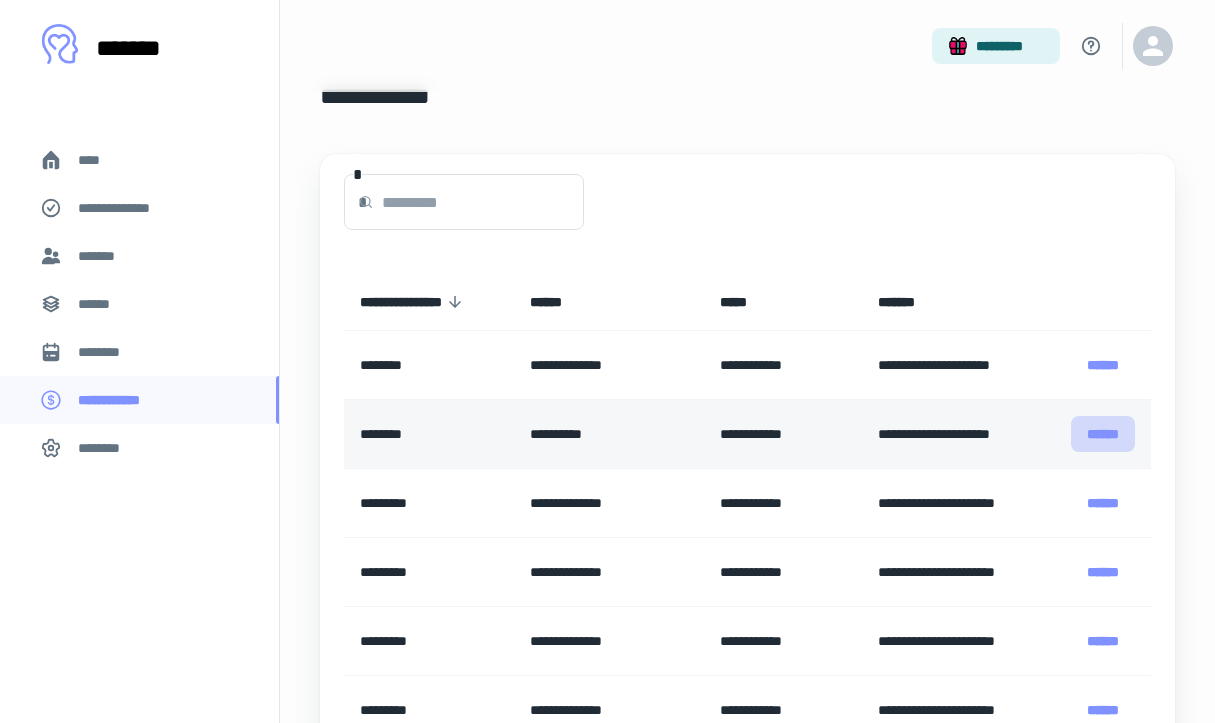click on "******" at bounding box center (1103, 434) 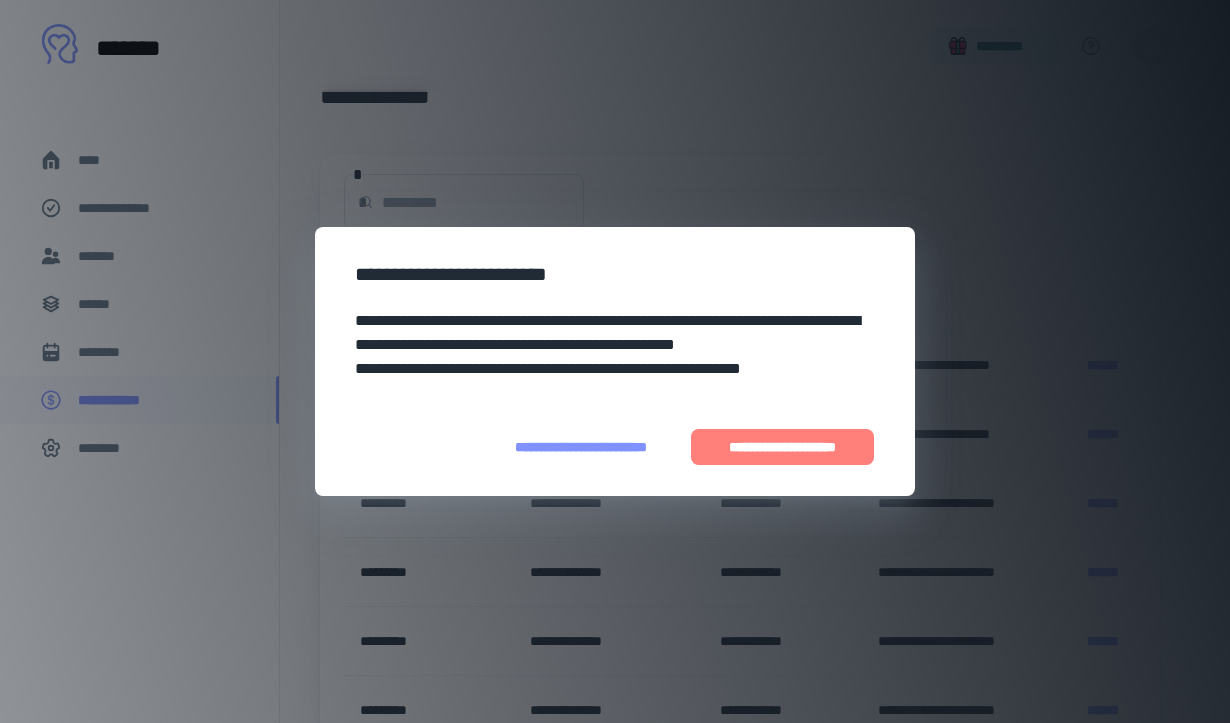 click on "**********" at bounding box center (782, 447) 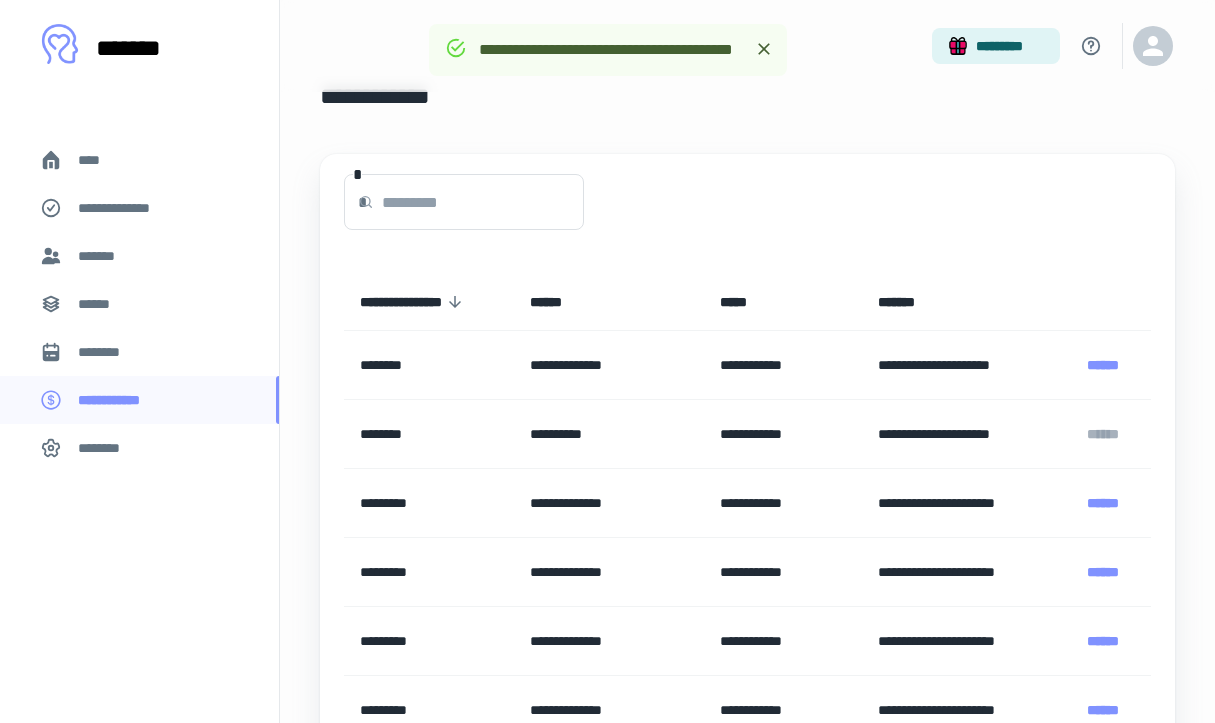 click on "****" at bounding box center (139, 160) 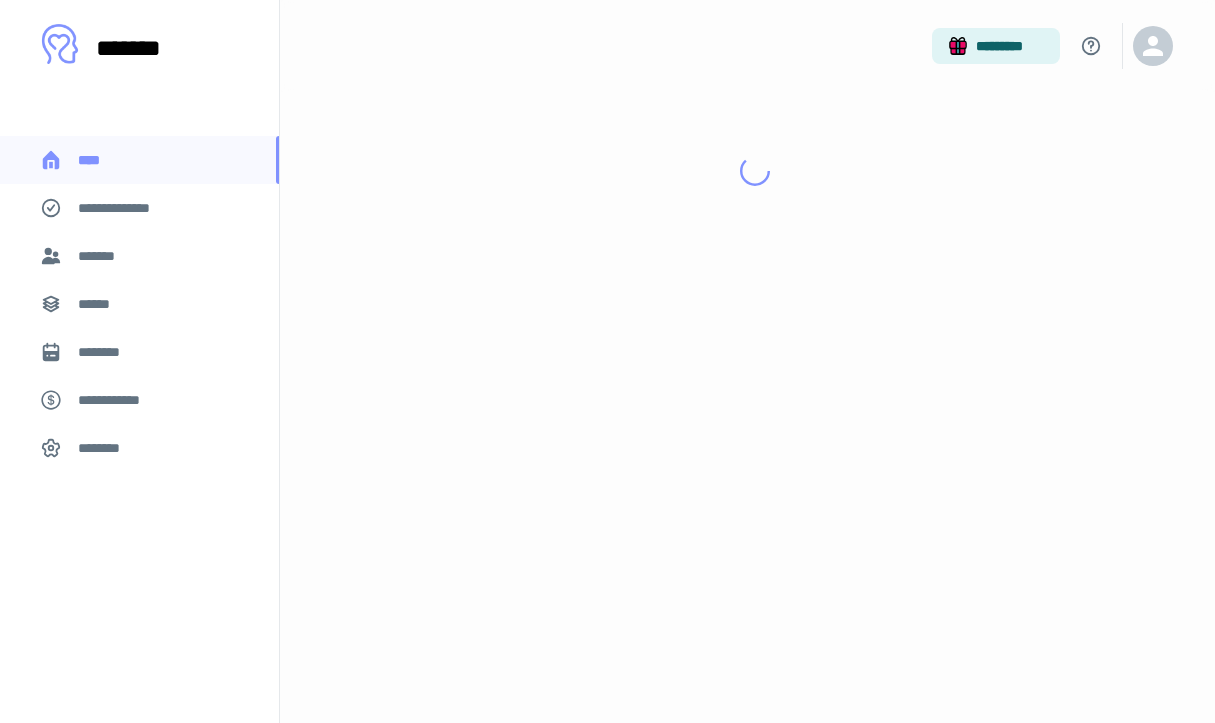 scroll, scrollTop: 0, scrollLeft: 0, axis: both 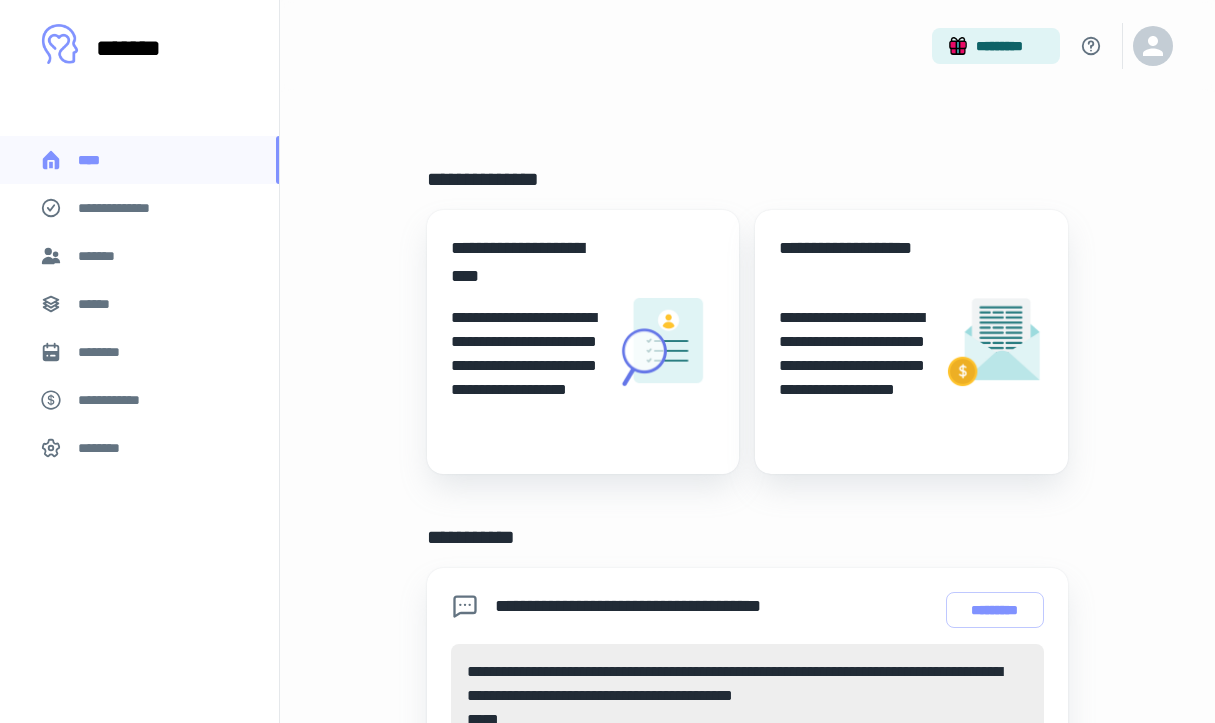 click on "******" at bounding box center [100, 304] 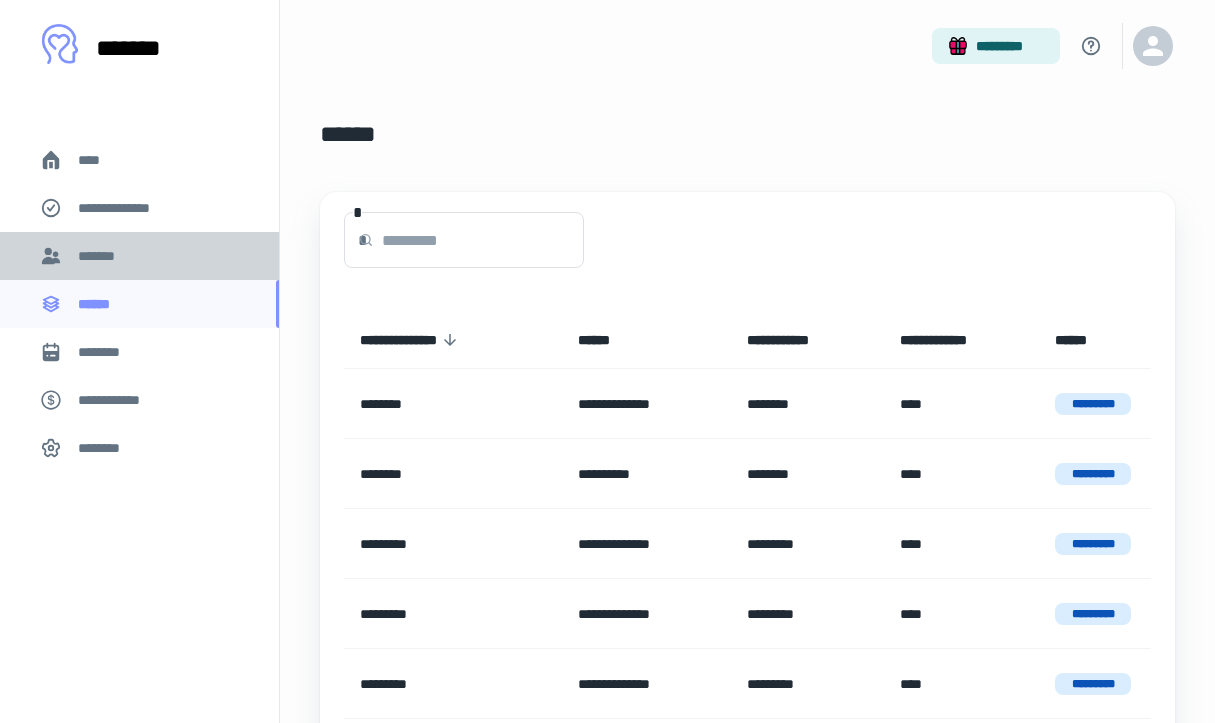 click on "*******" at bounding box center (139, 256) 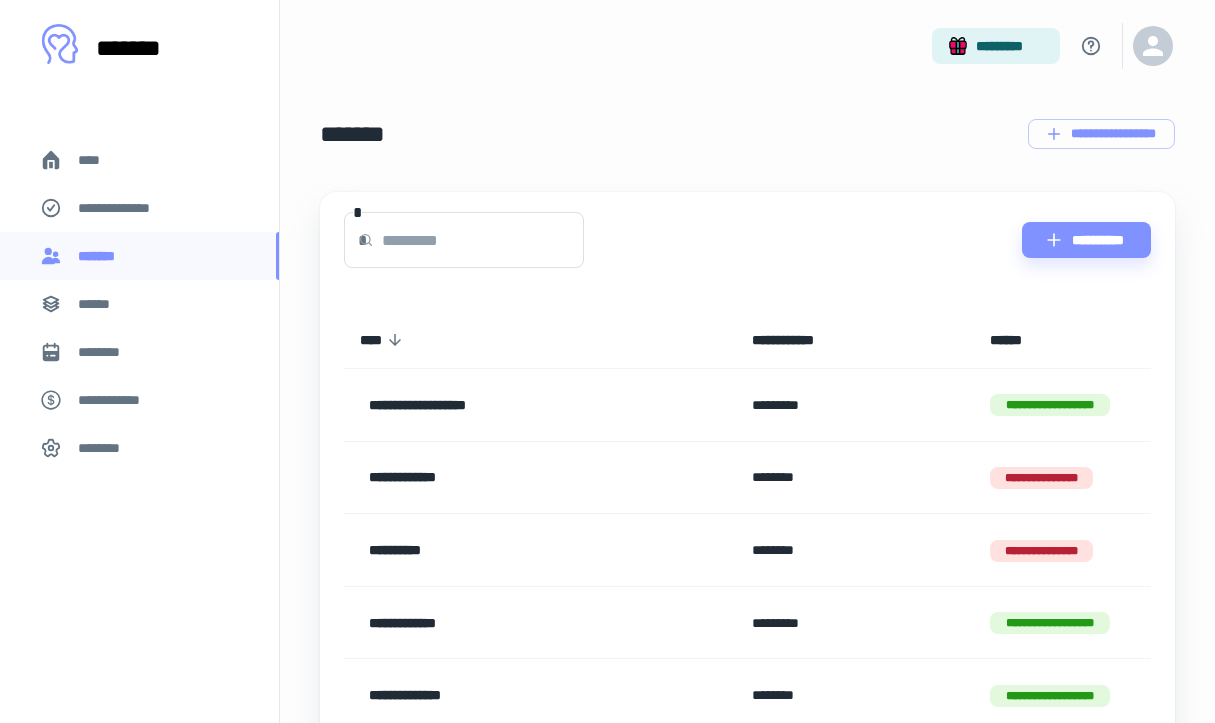 scroll, scrollTop: 148, scrollLeft: 0, axis: vertical 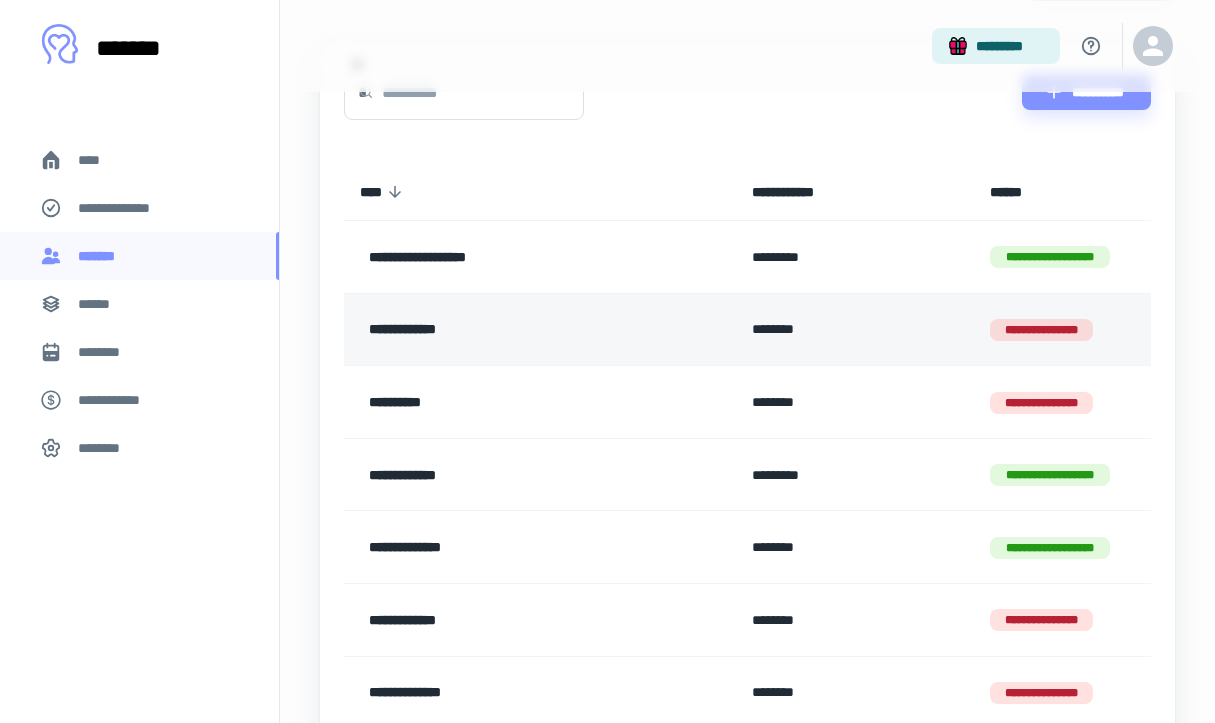 click on "**********" at bounding box center [511, 330] 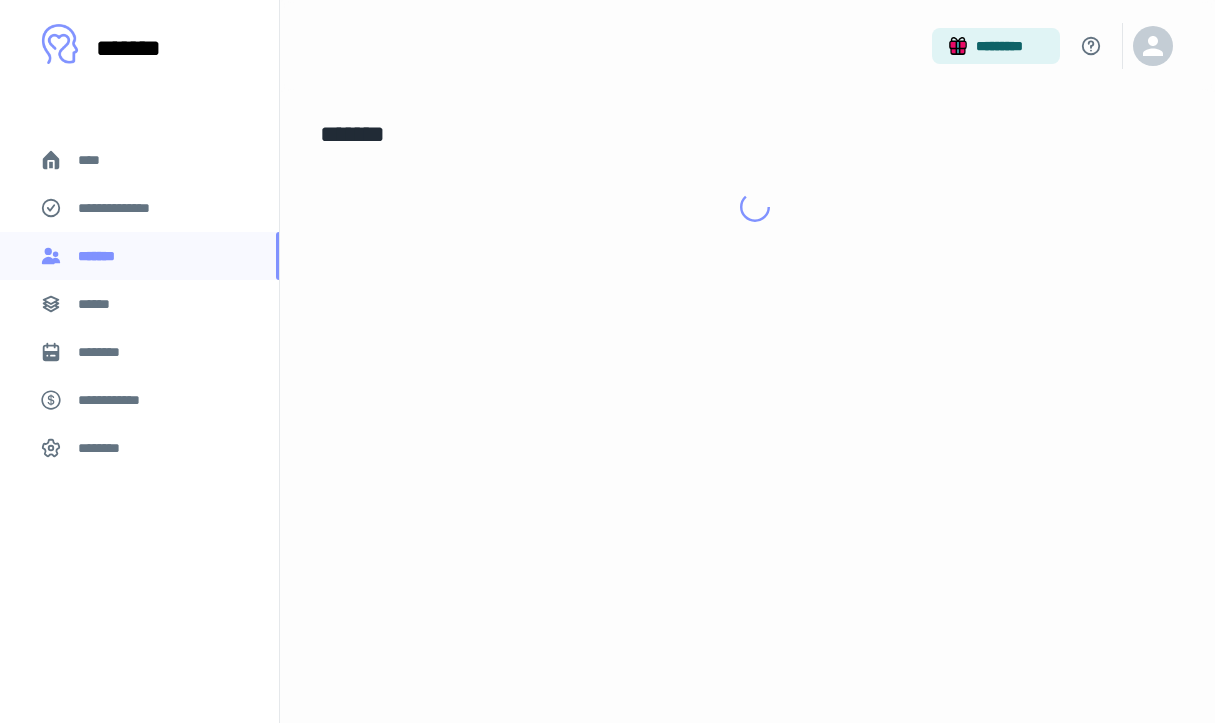 scroll, scrollTop: 0, scrollLeft: 0, axis: both 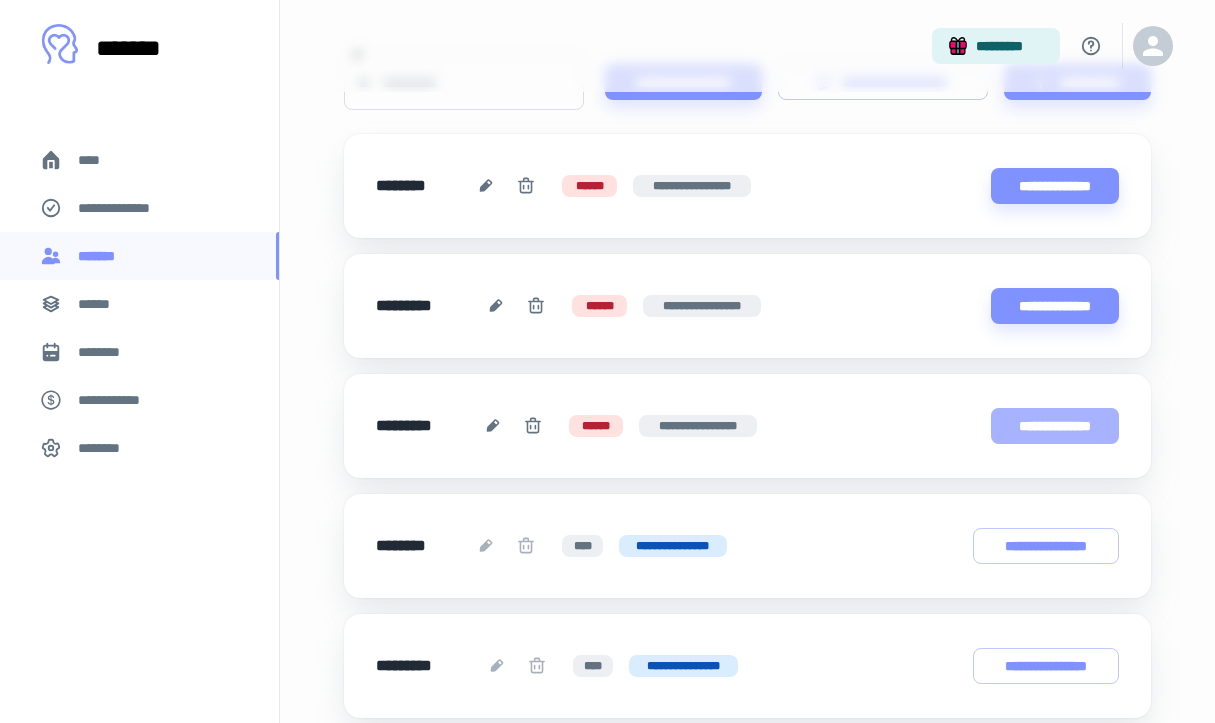 click on "**********" at bounding box center [1055, 426] 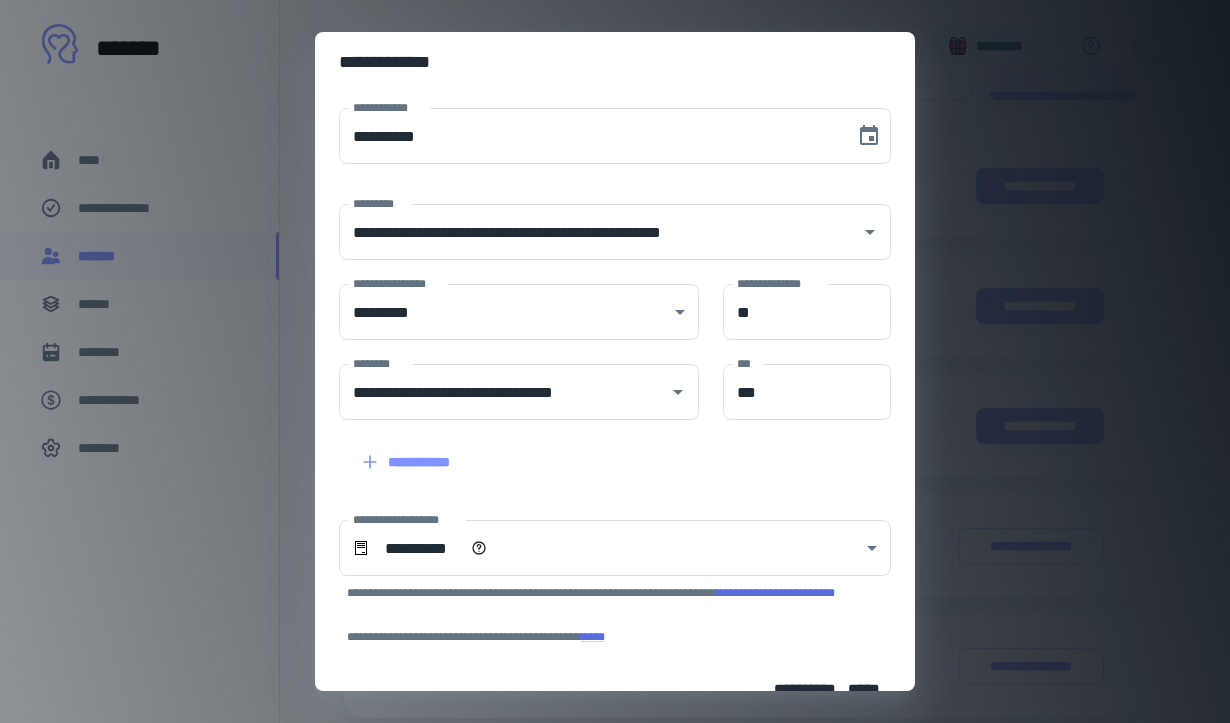 scroll, scrollTop: 133, scrollLeft: 0, axis: vertical 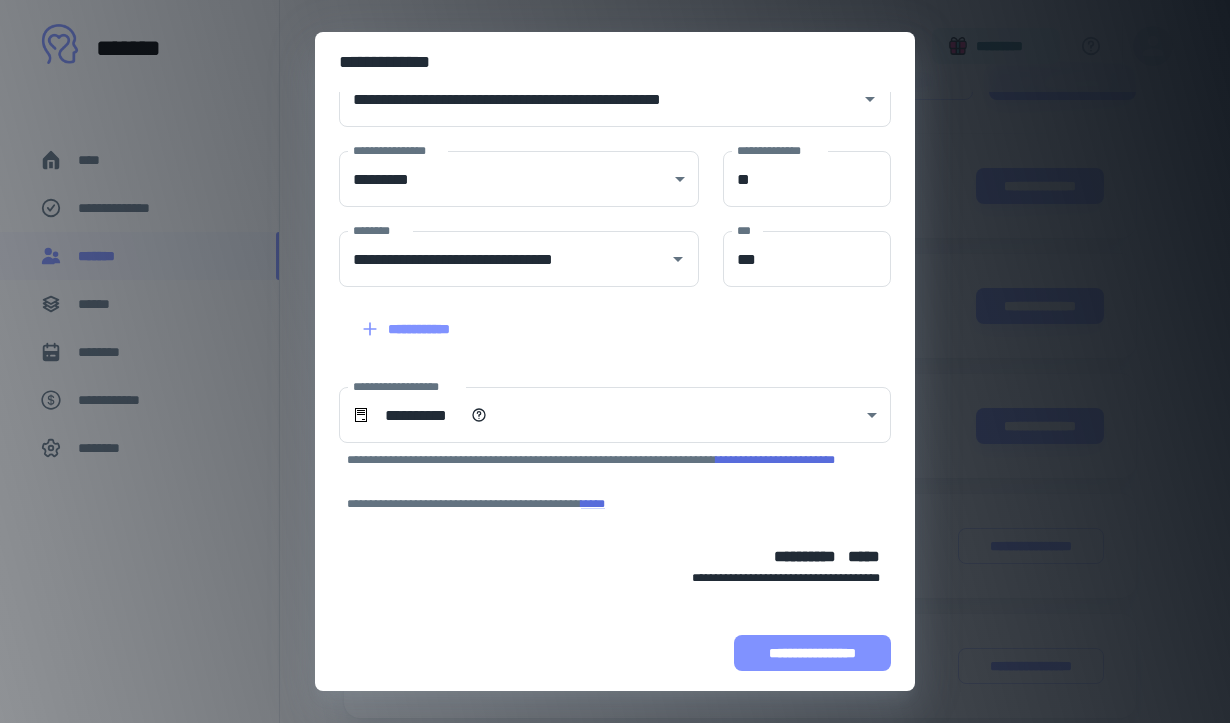 click on "**********" at bounding box center [812, 653] 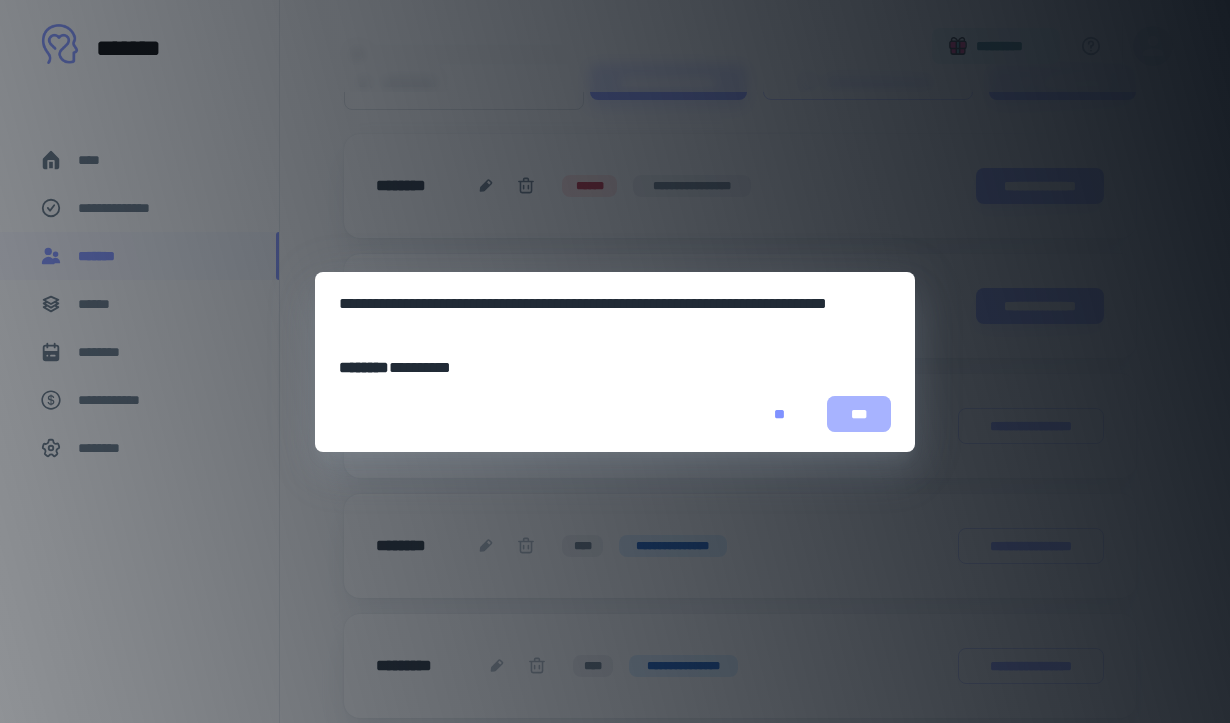 click on "***" at bounding box center (859, 414) 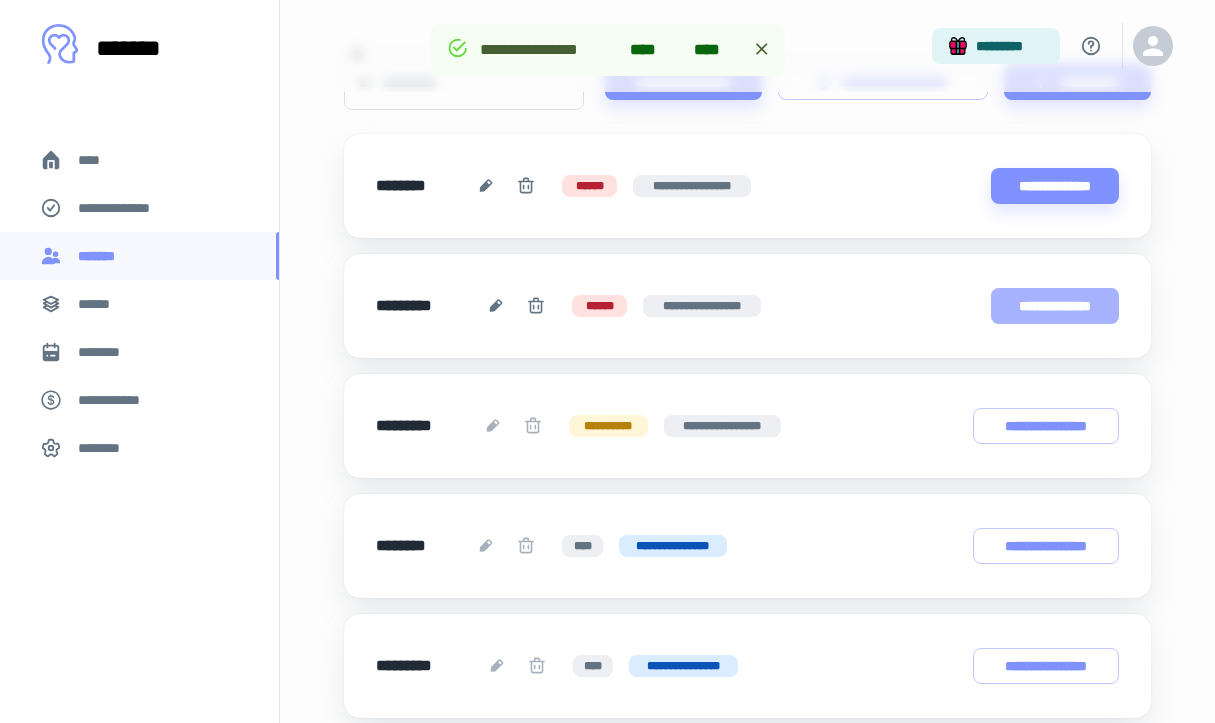 click on "**********" at bounding box center (1055, 306) 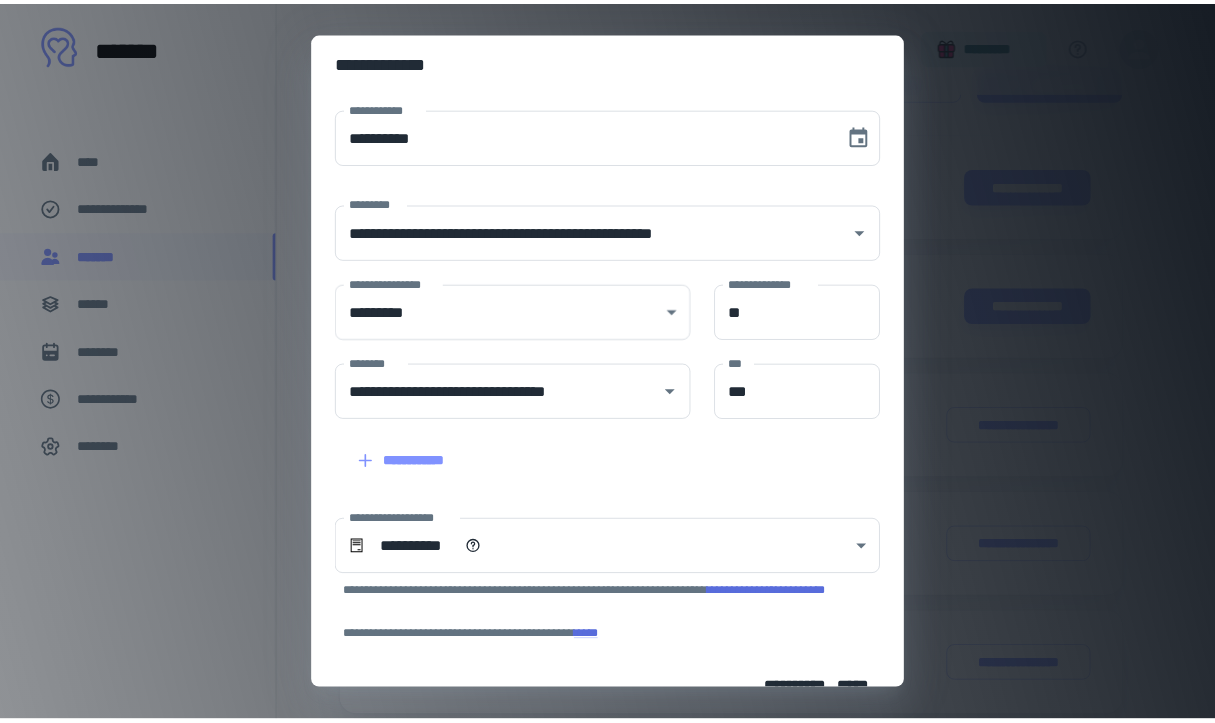 scroll, scrollTop: 133, scrollLeft: 0, axis: vertical 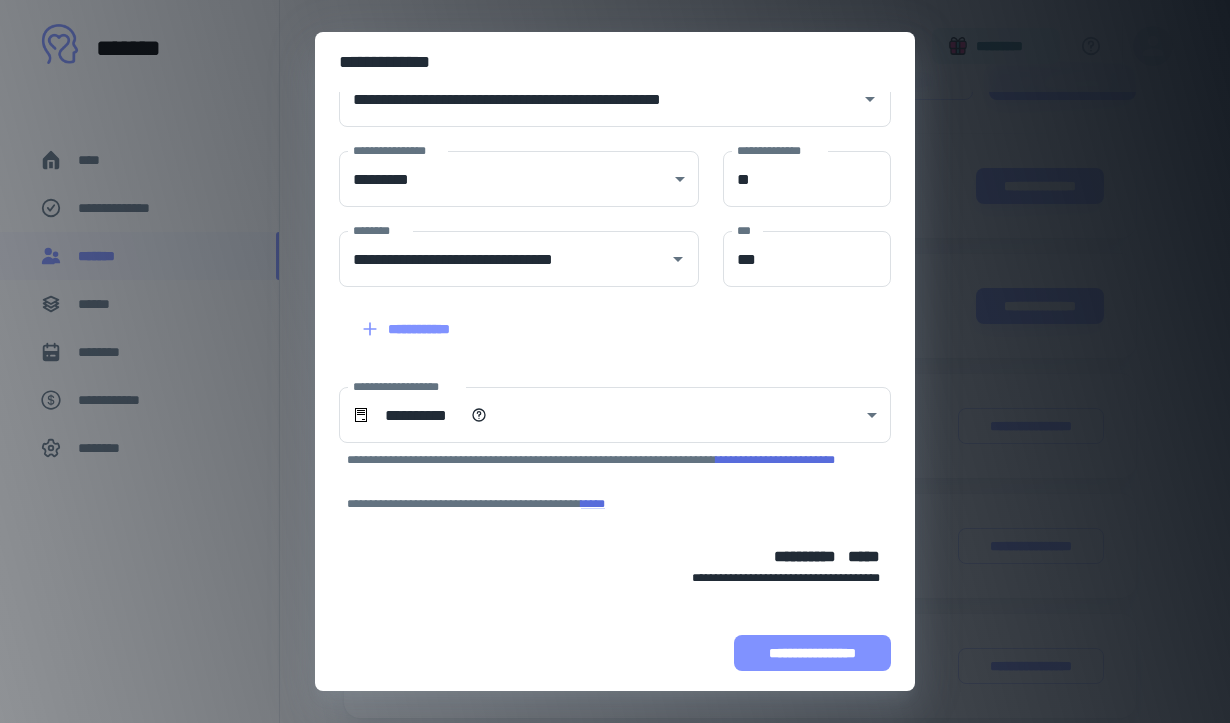 click on "**********" at bounding box center [812, 653] 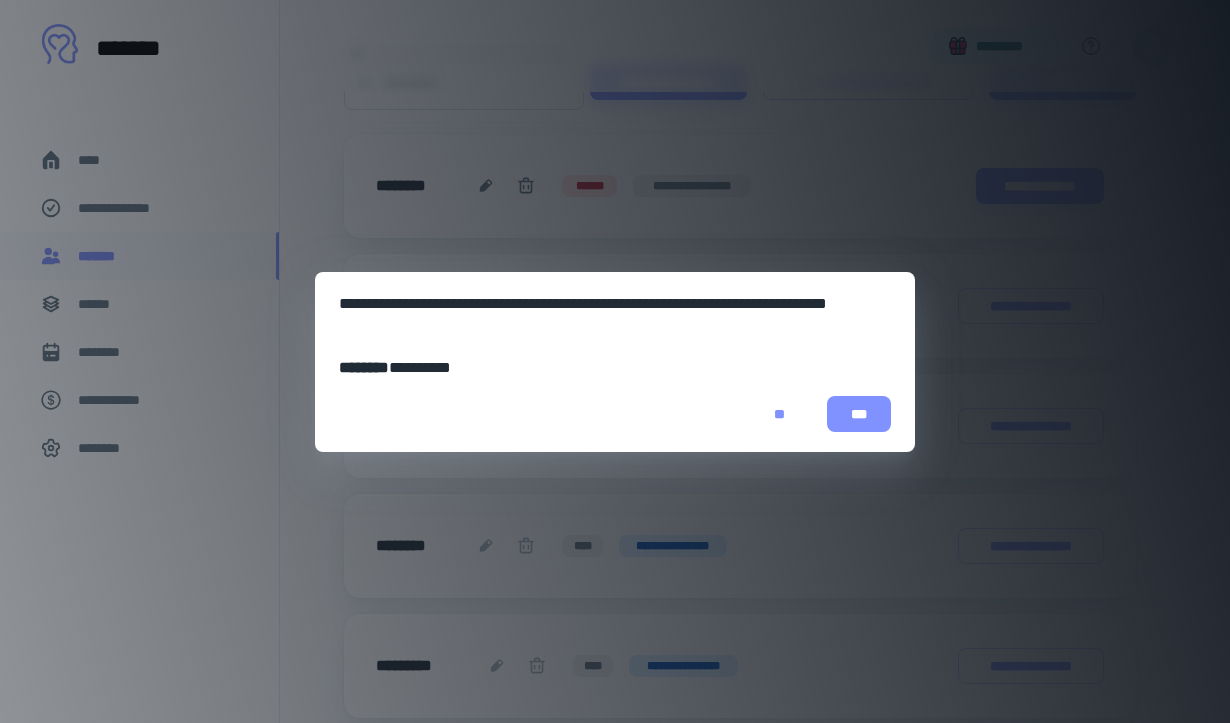 click on "***" at bounding box center [859, 414] 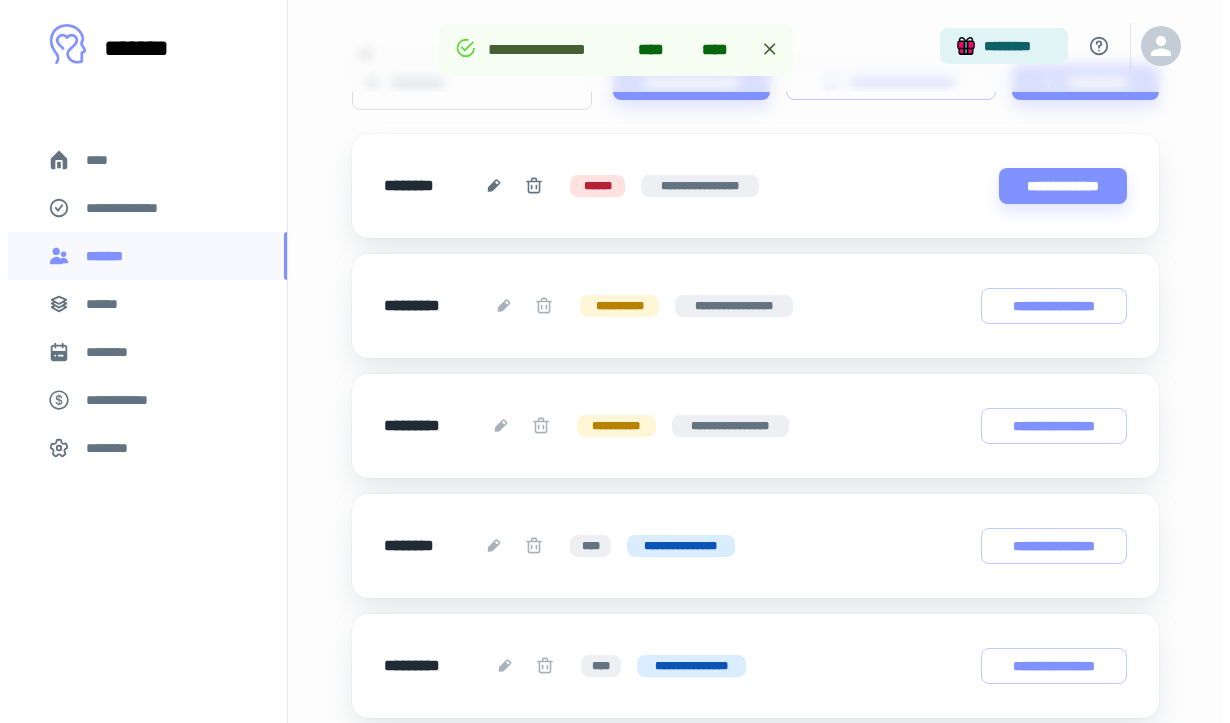 scroll, scrollTop: 0, scrollLeft: 0, axis: both 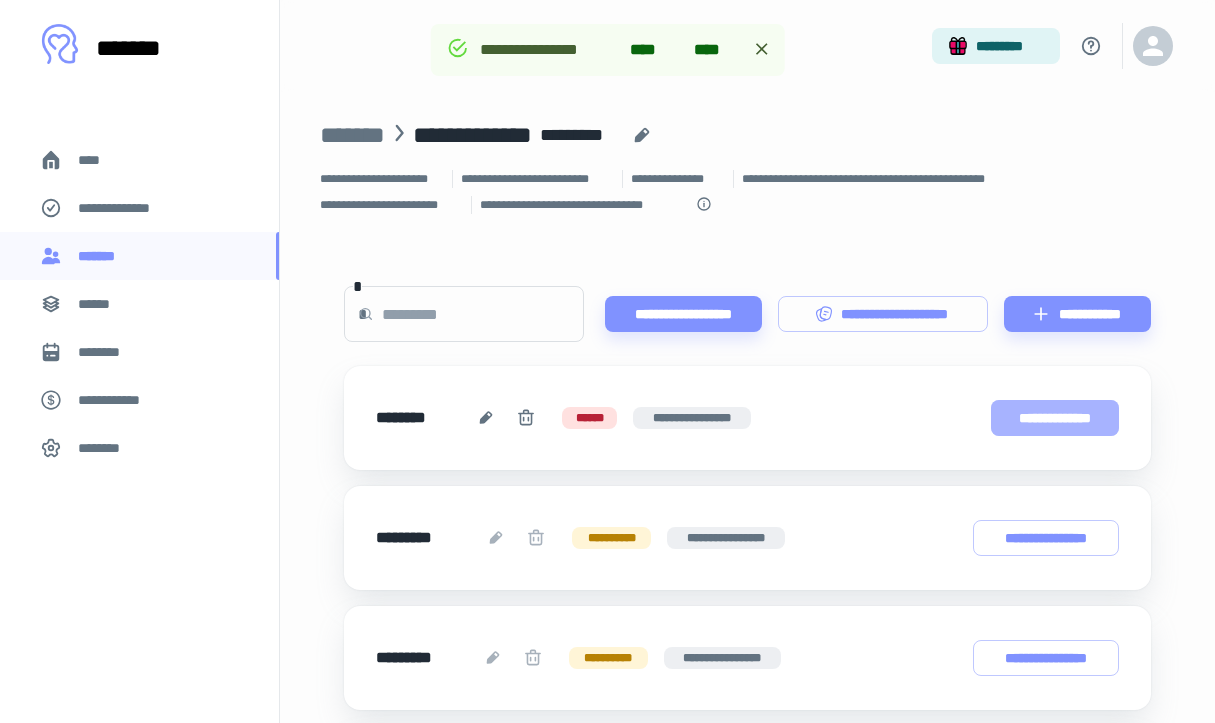 click on "**********" at bounding box center [1055, 418] 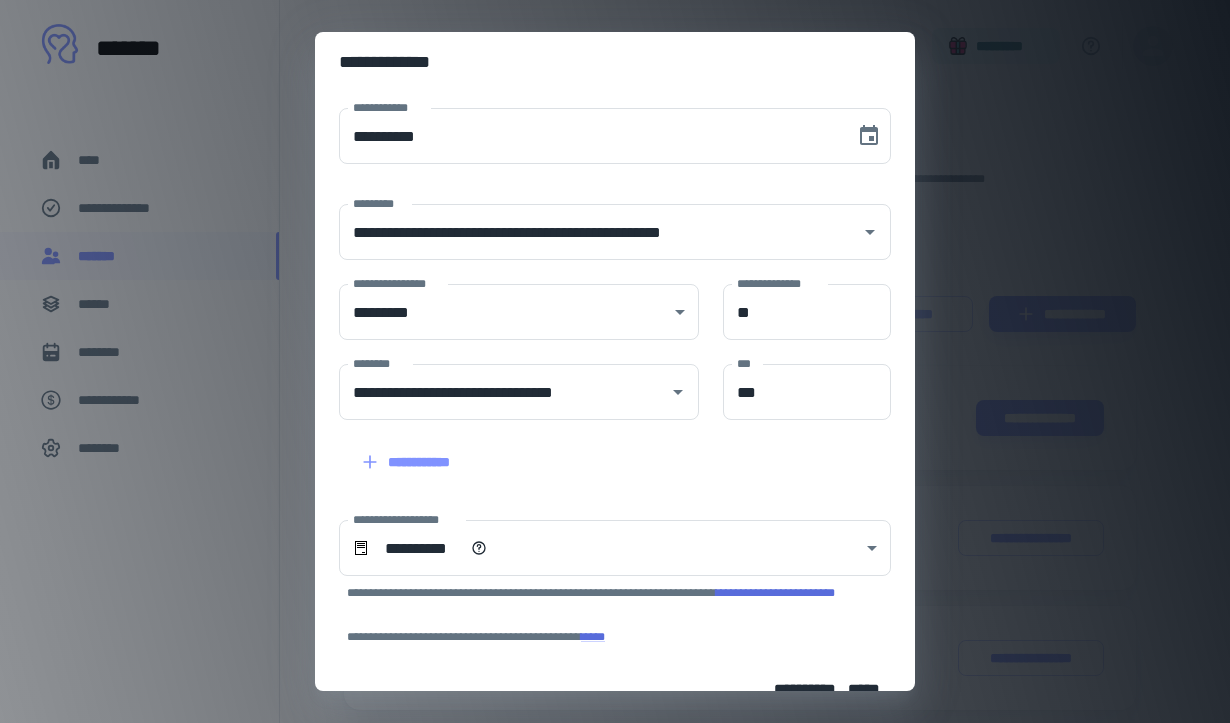 scroll, scrollTop: 133, scrollLeft: 0, axis: vertical 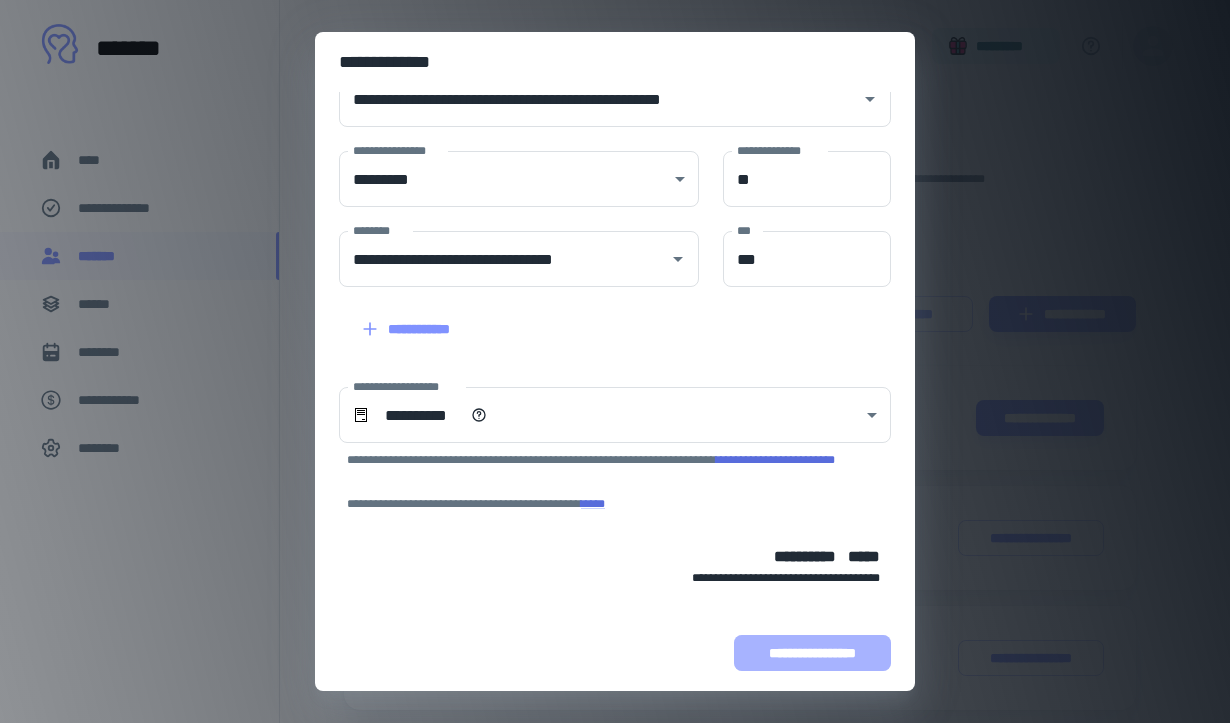 click on "**********" at bounding box center (812, 653) 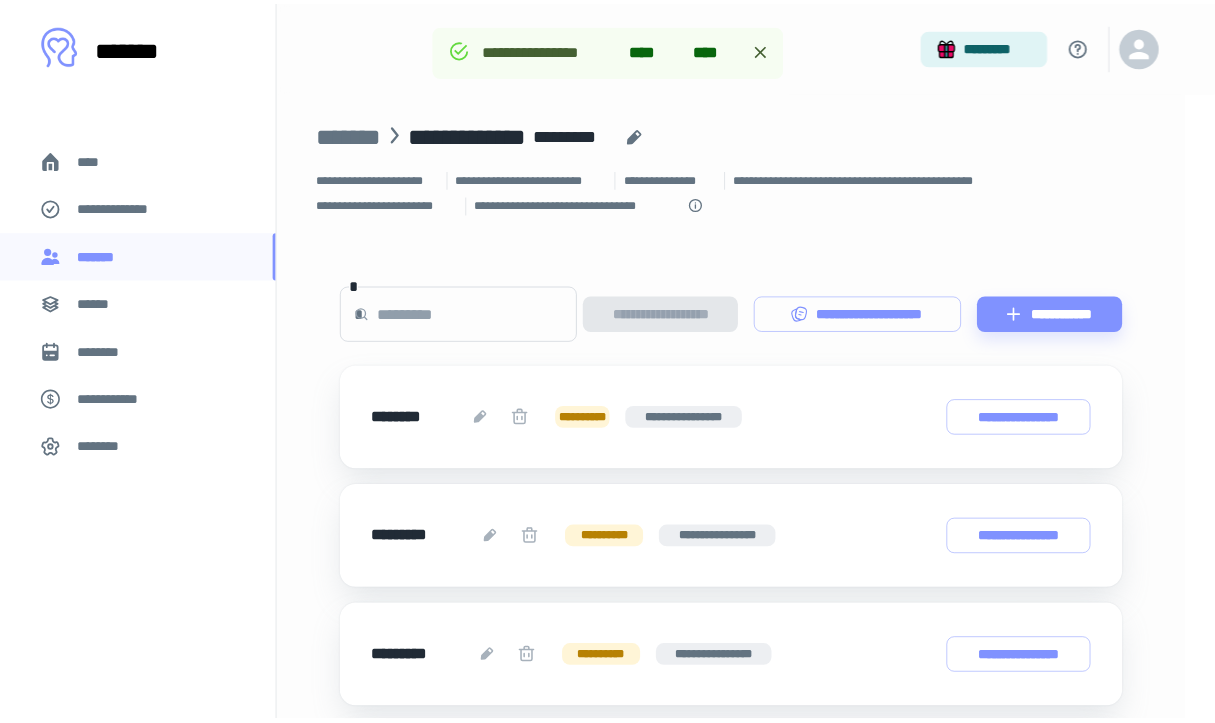 scroll, scrollTop: 259, scrollLeft: 0, axis: vertical 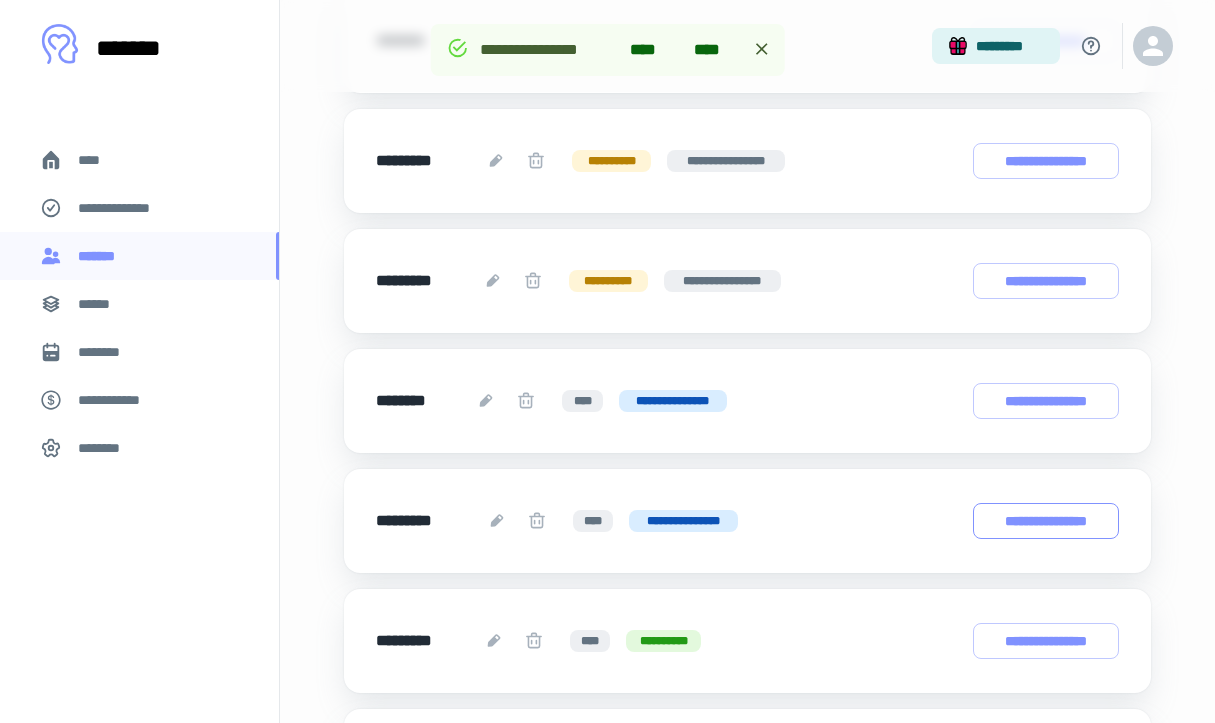 click on "**********" at bounding box center [1046, 521] 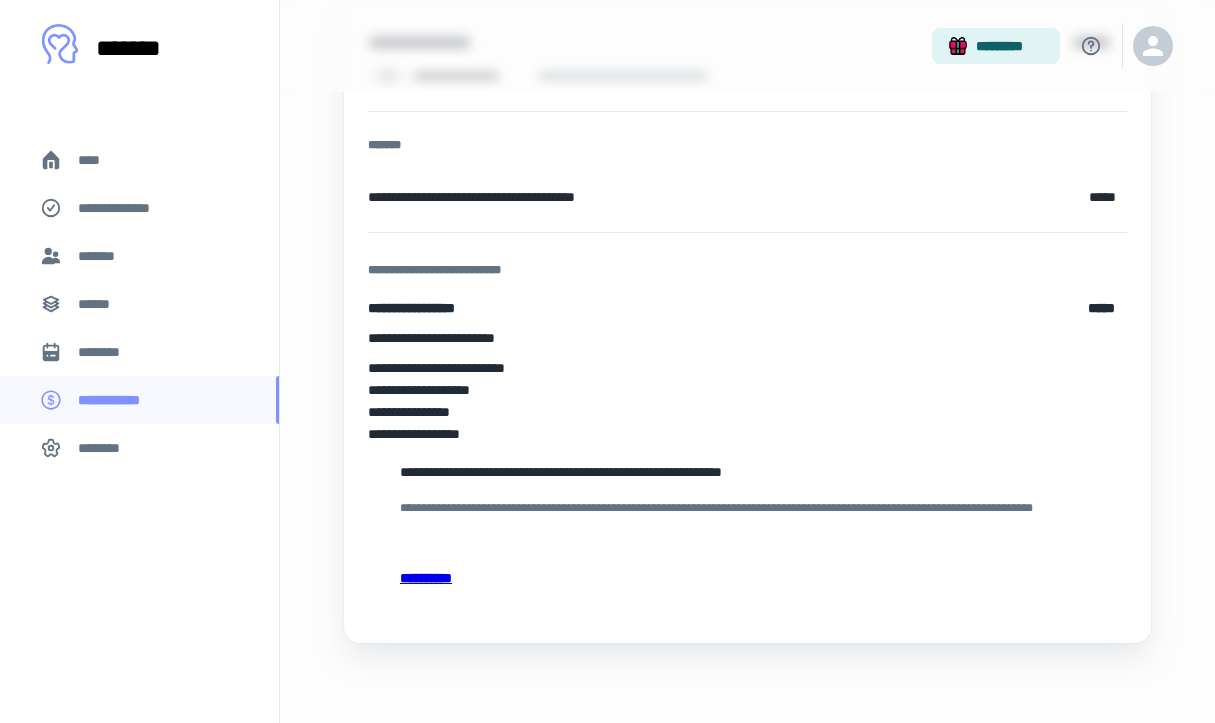 scroll, scrollTop: 0, scrollLeft: 0, axis: both 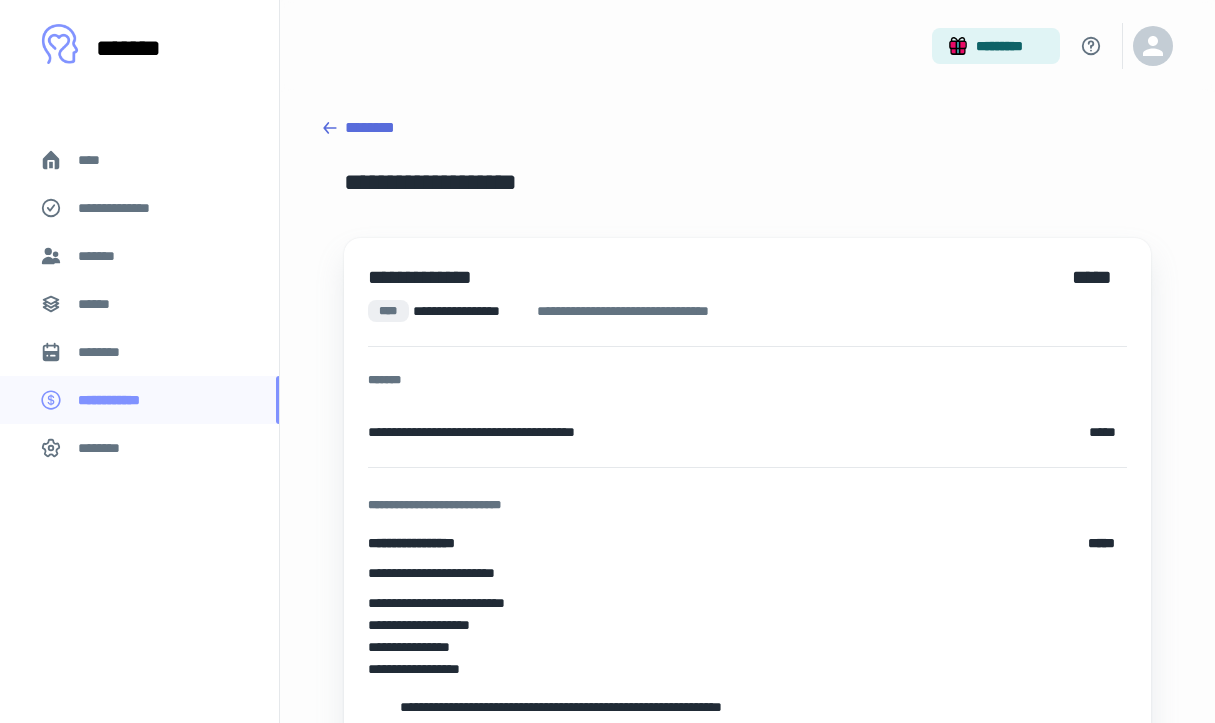 click on "**********" at bounding box center (747, 497) 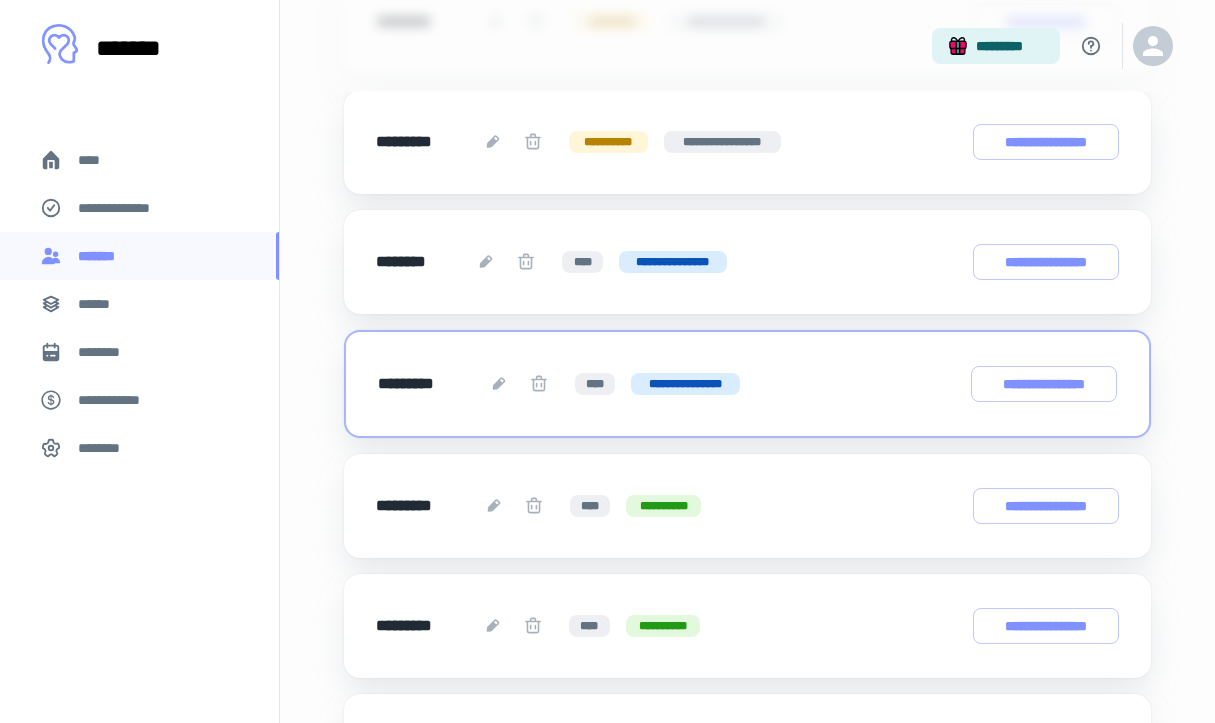 scroll, scrollTop: 519, scrollLeft: 0, axis: vertical 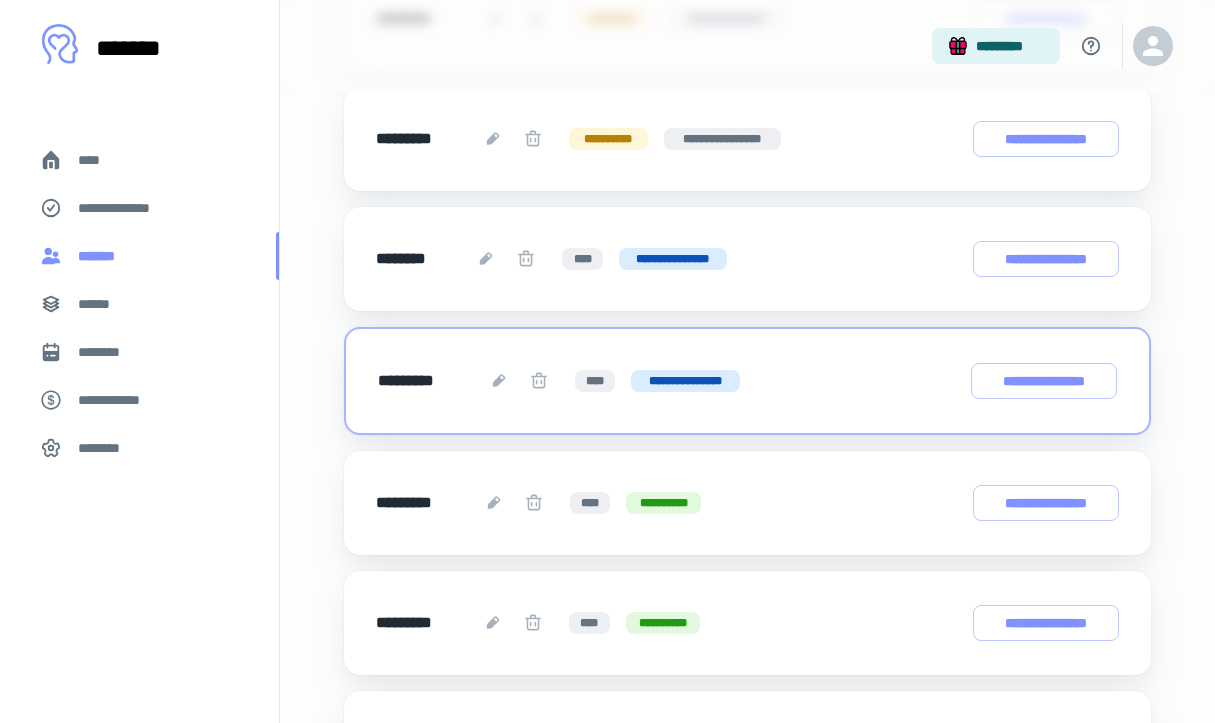 click on "*******" at bounding box center (101, 256) 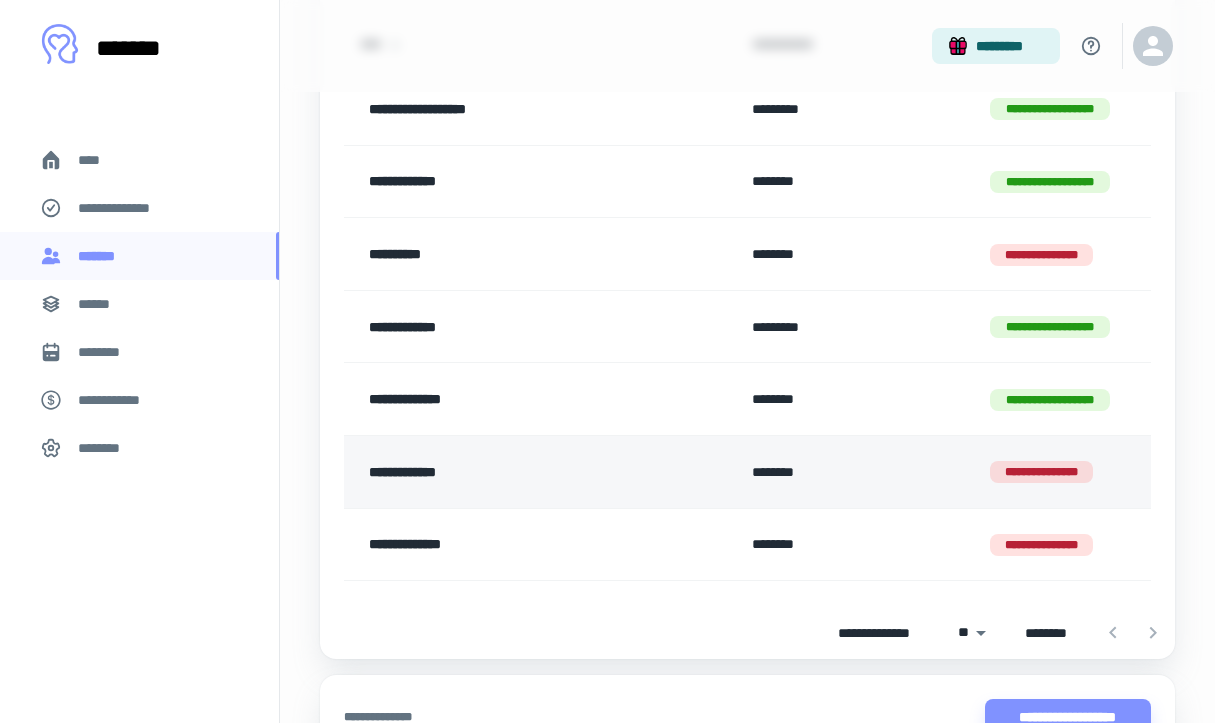 scroll, scrollTop: 410, scrollLeft: 0, axis: vertical 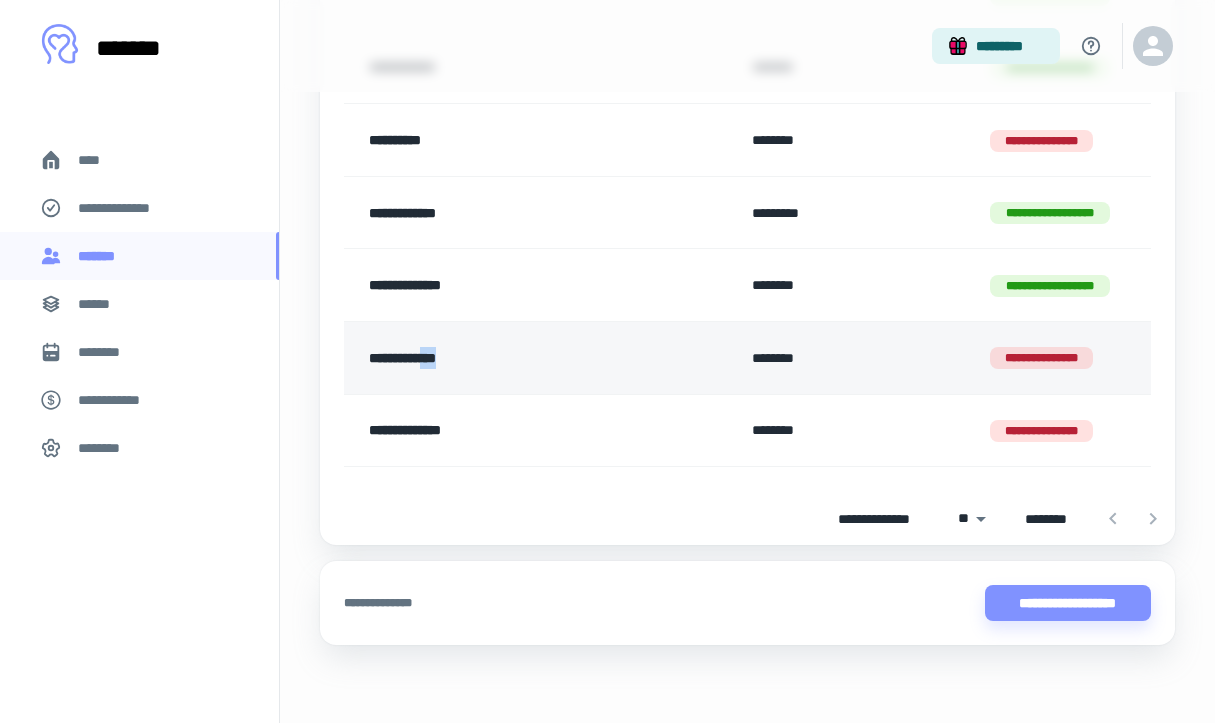 drag, startPoint x: 447, startPoint y: 364, endPoint x: 491, endPoint y: 361, distance: 44.102154 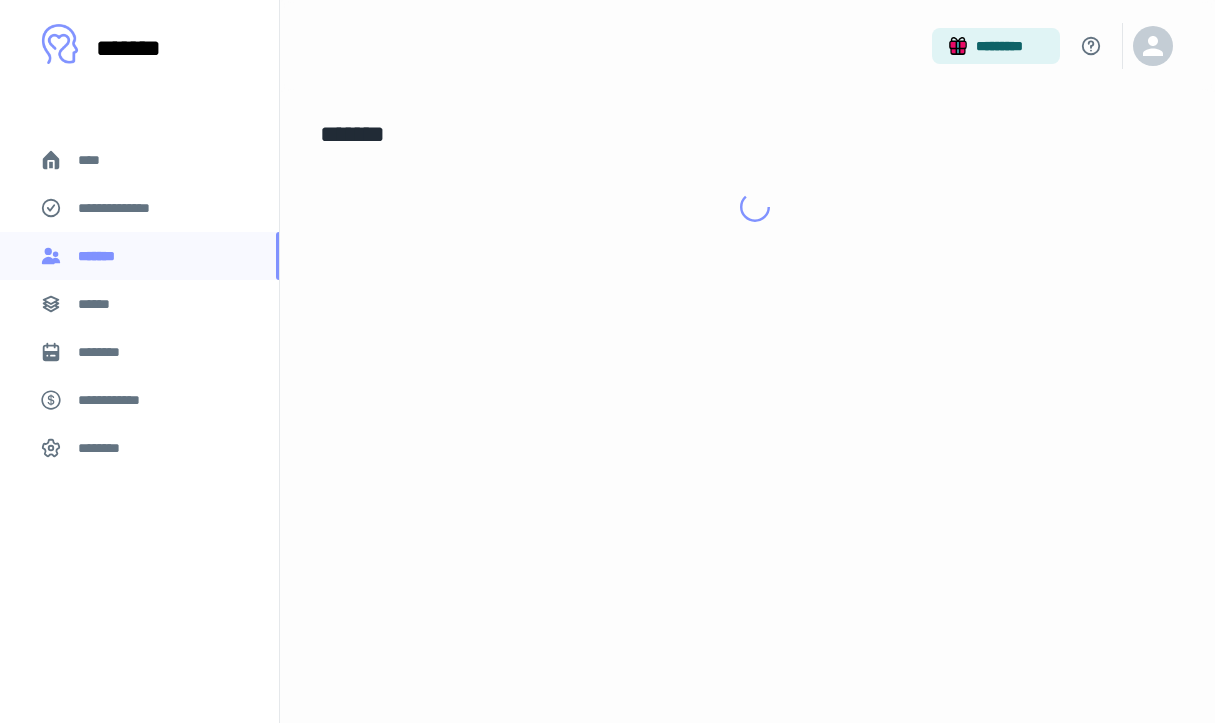 scroll, scrollTop: 0, scrollLeft: 0, axis: both 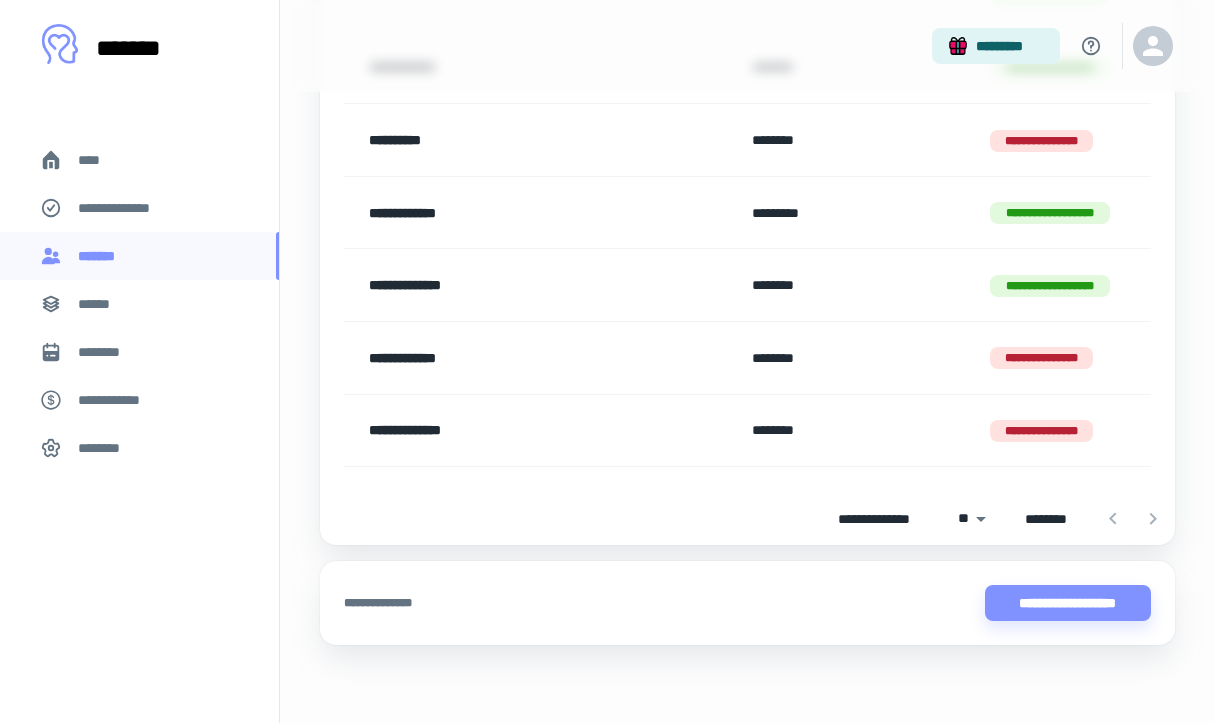 click on "**********" at bounding box center (511, 431) 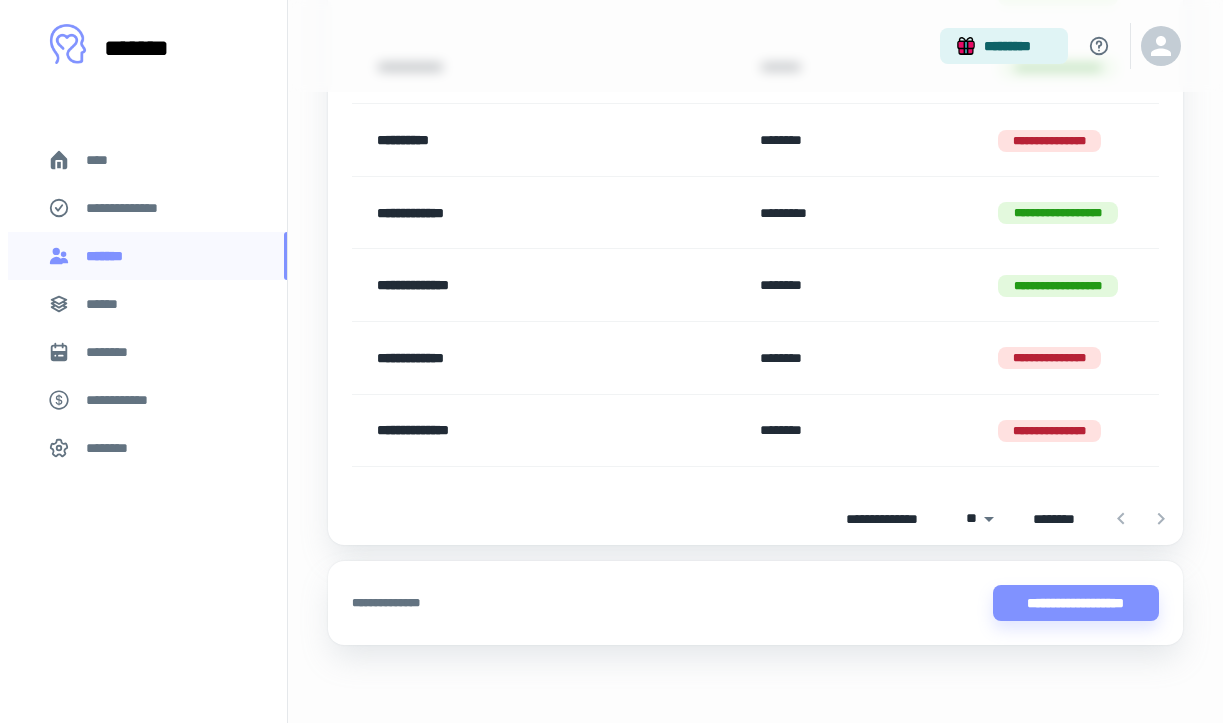 scroll, scrollTop: 0, scrollLeft: 0, axis: both 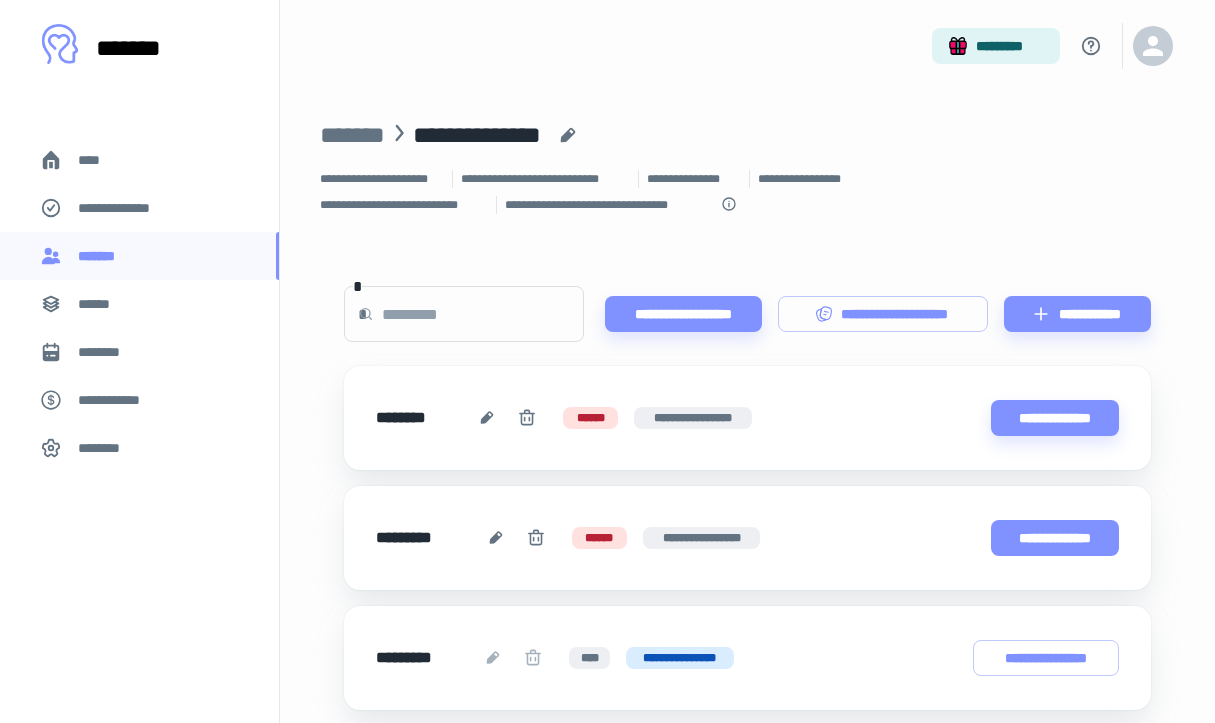 click on "**********" at bounding box center (1055, 538) 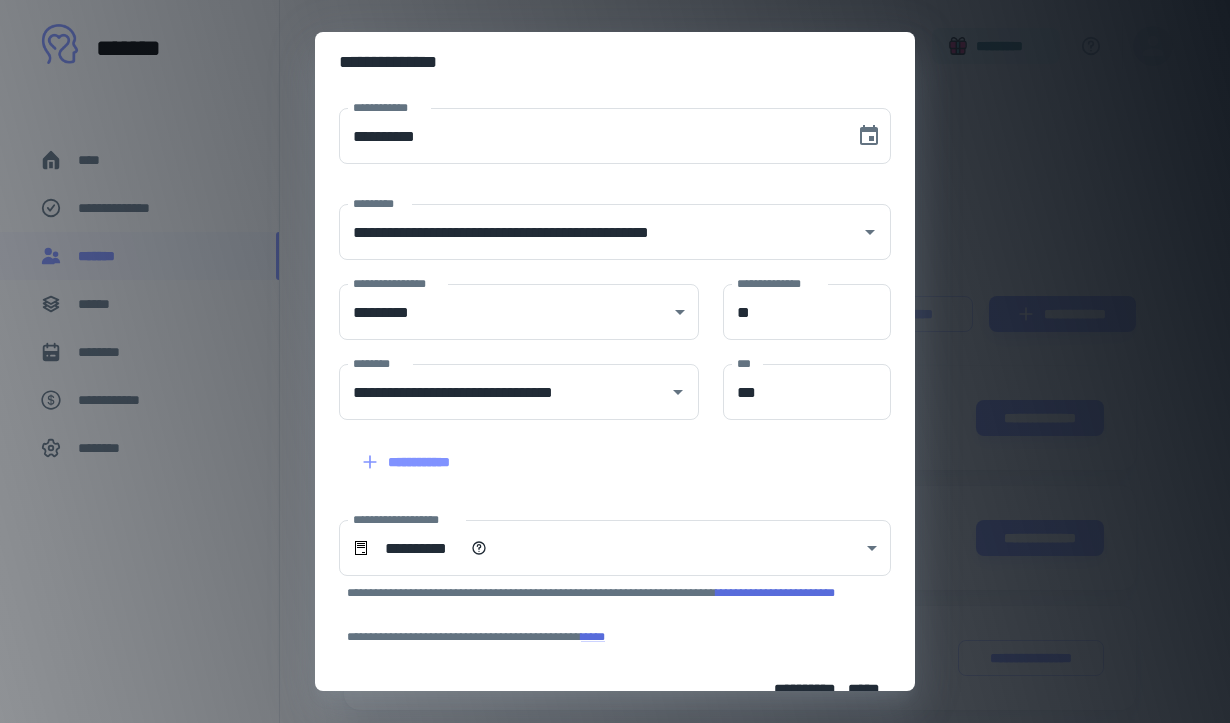 scroll, scrollTop: 133, scrollLeft: 0, axis: vertical 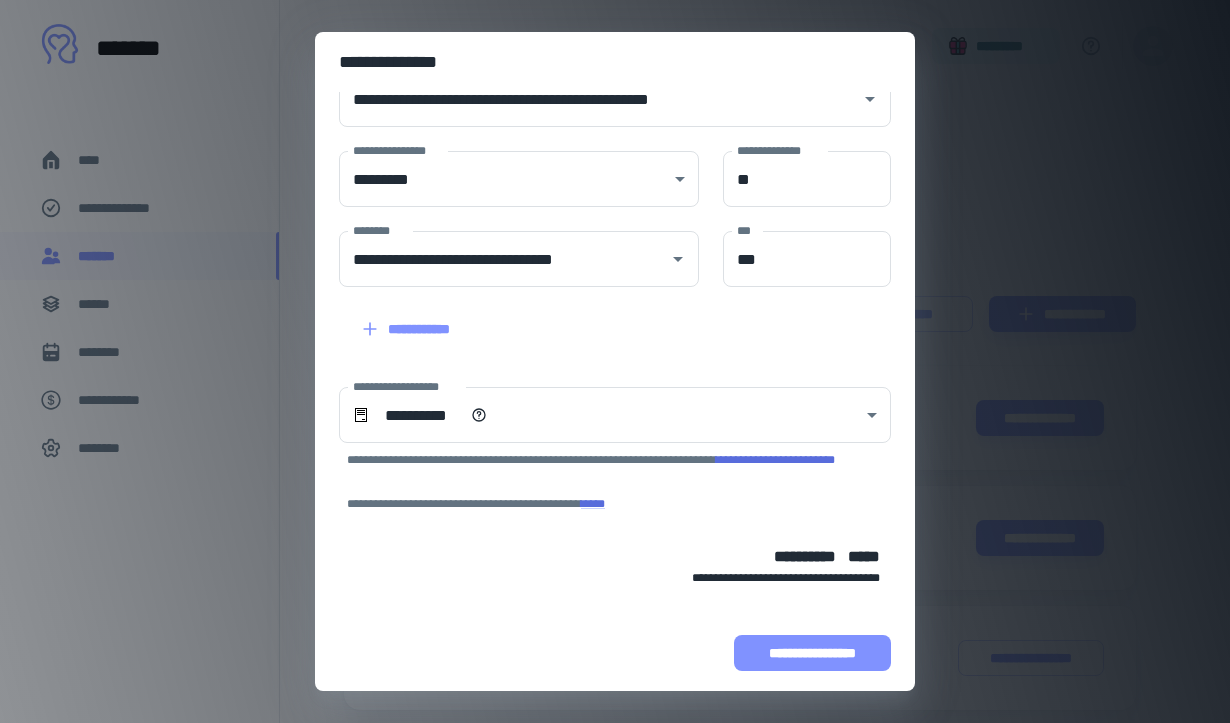 click on "**********" at bounding box center [812, 653] 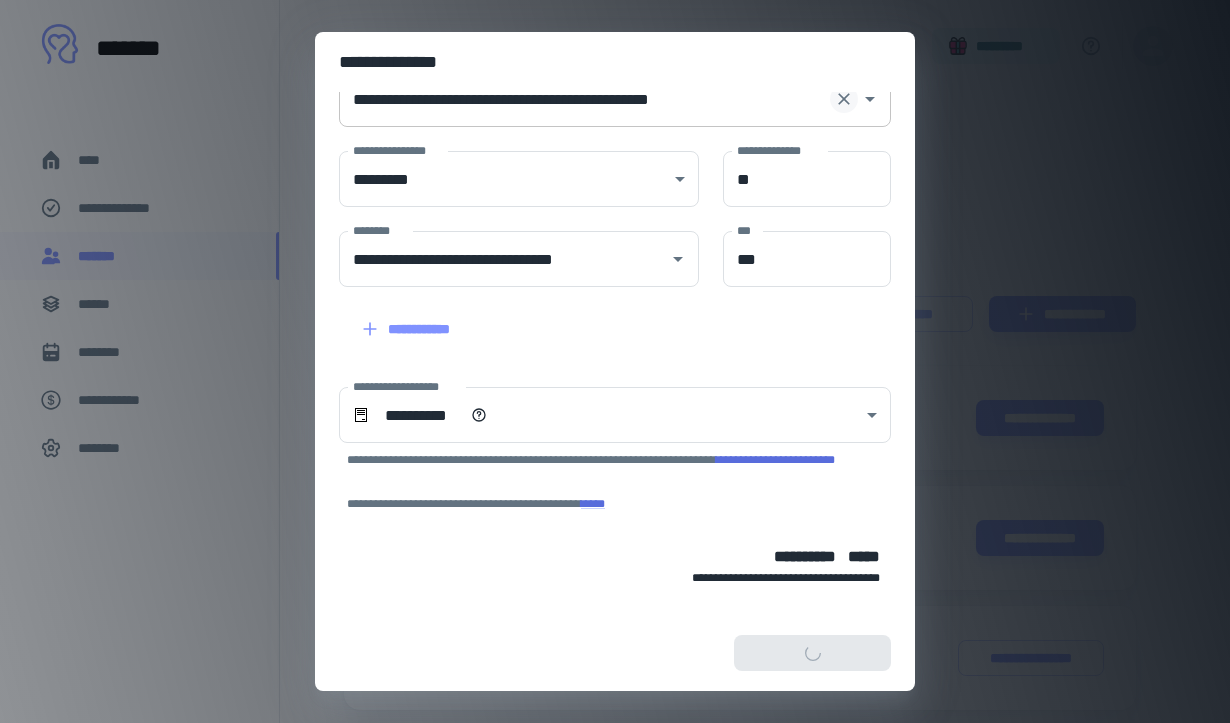 scroll, scrollTop: 259, scrollLeft: 0, axis: vertical 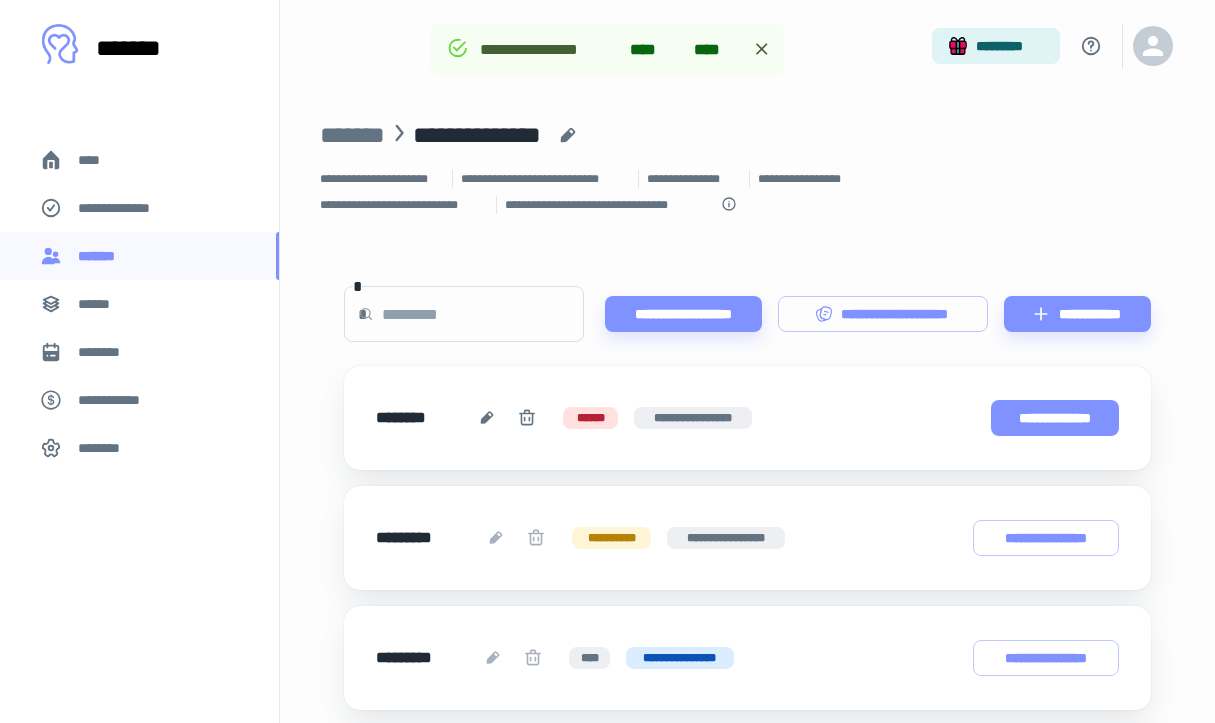 click on "**********" at bounding box center (1055, 418) 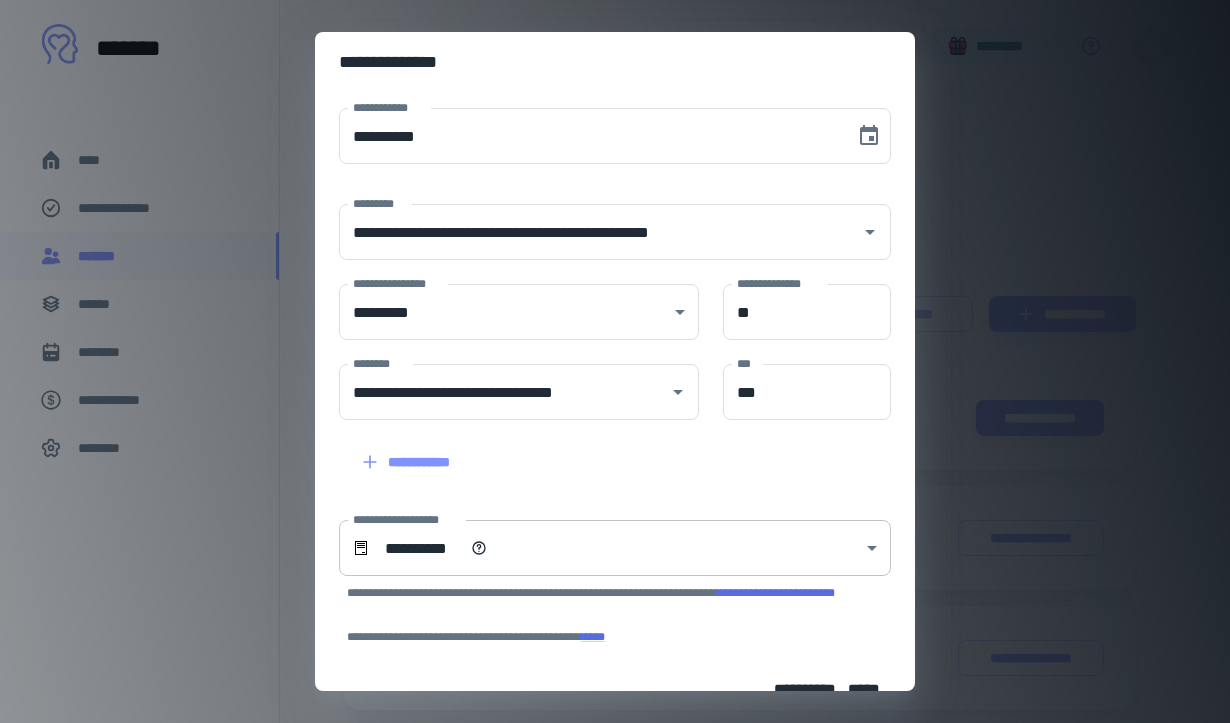 scroll, scrollTop: 133, scrollLeft: 0, axis: vertical 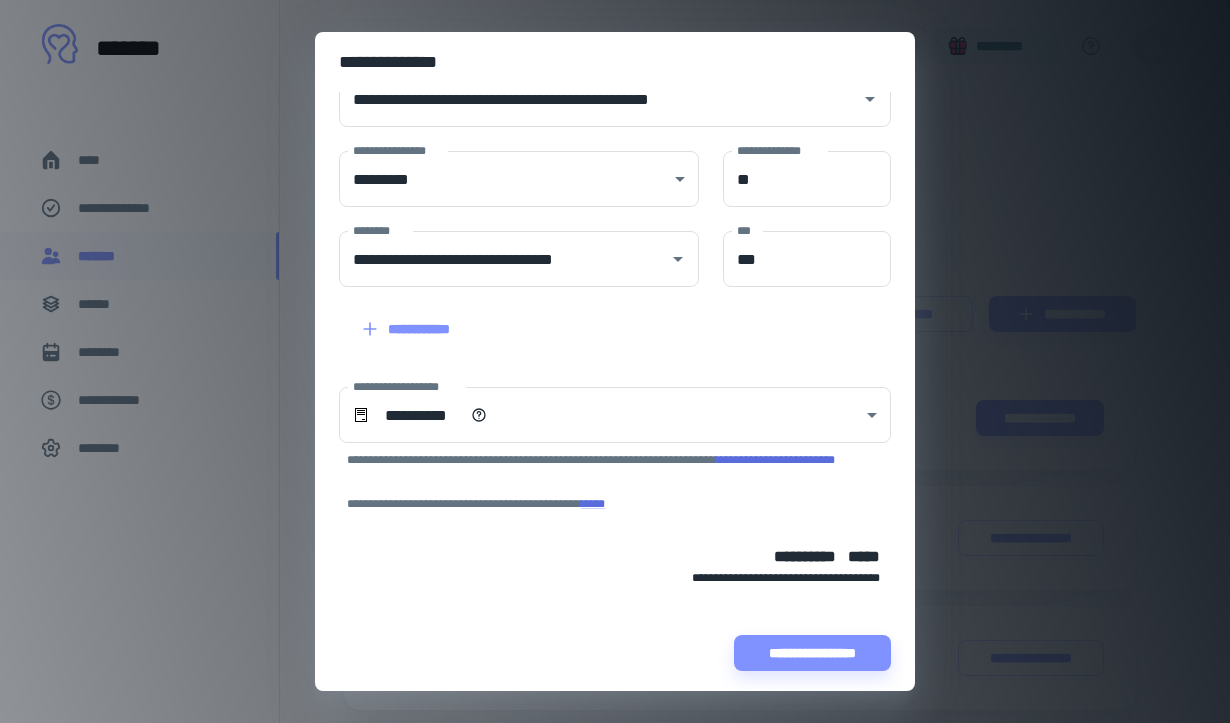 click on "**********" at bounding box center (812, 653) 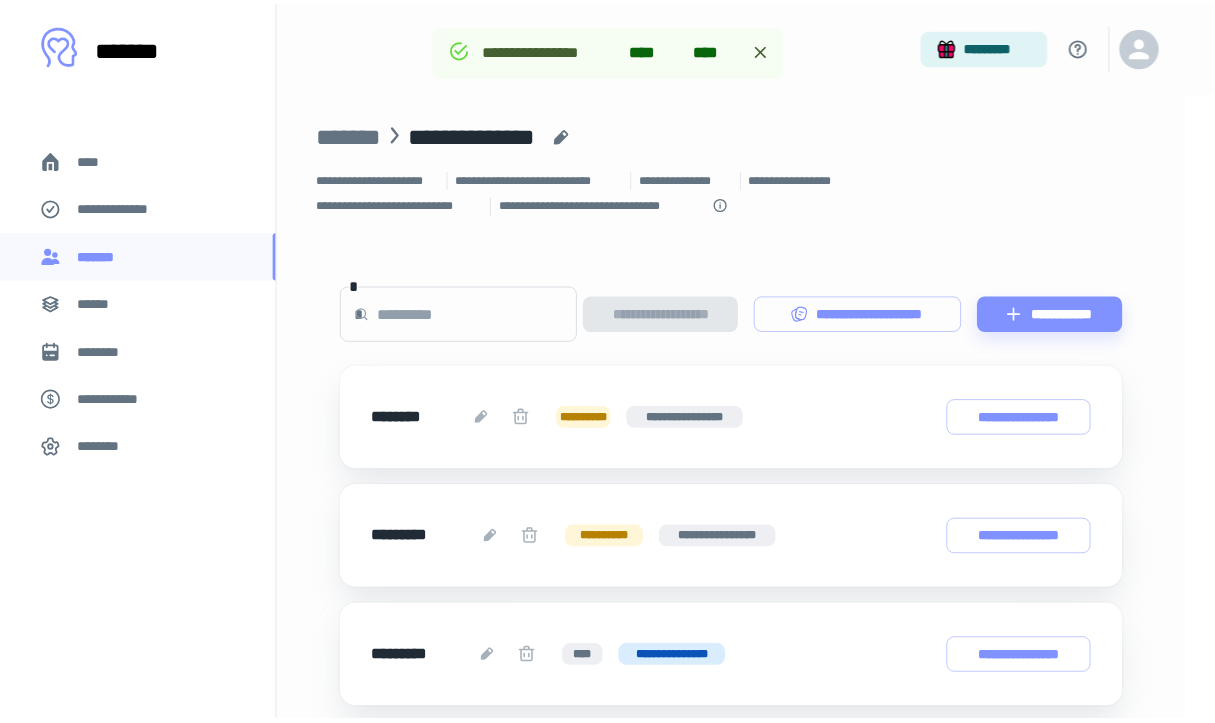 scroll, scrollTop: 259, scrollLeft: 0, axis: vertical 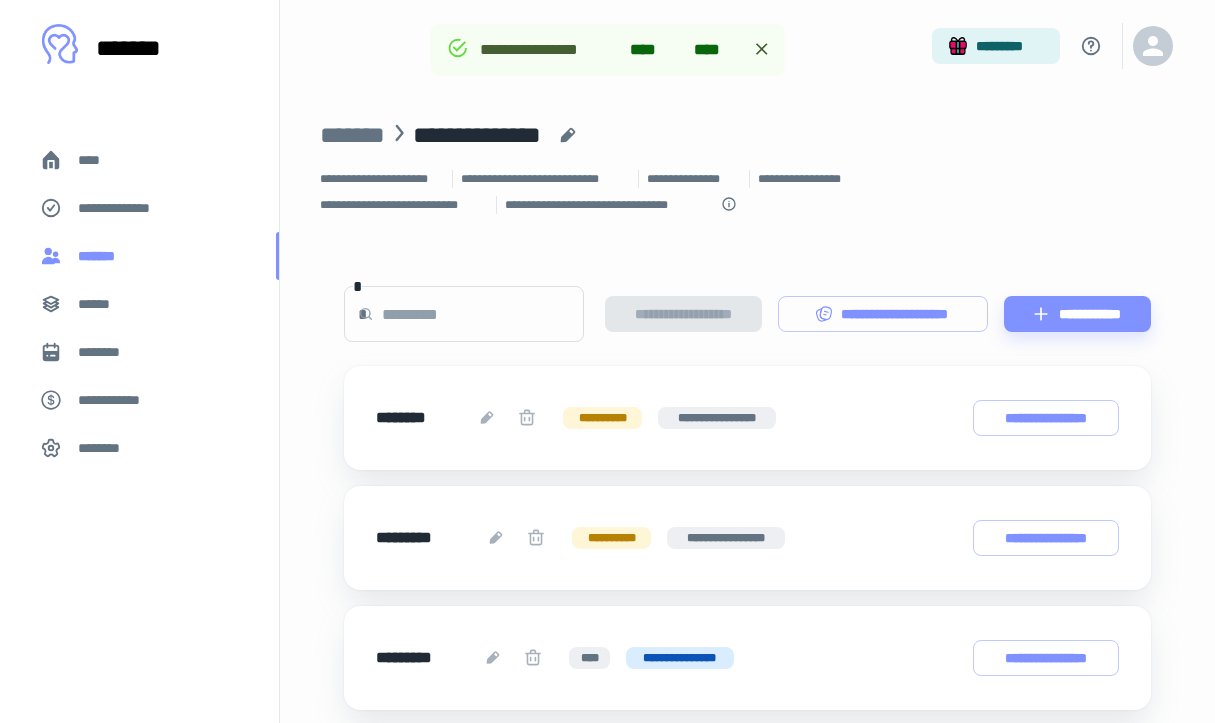 click 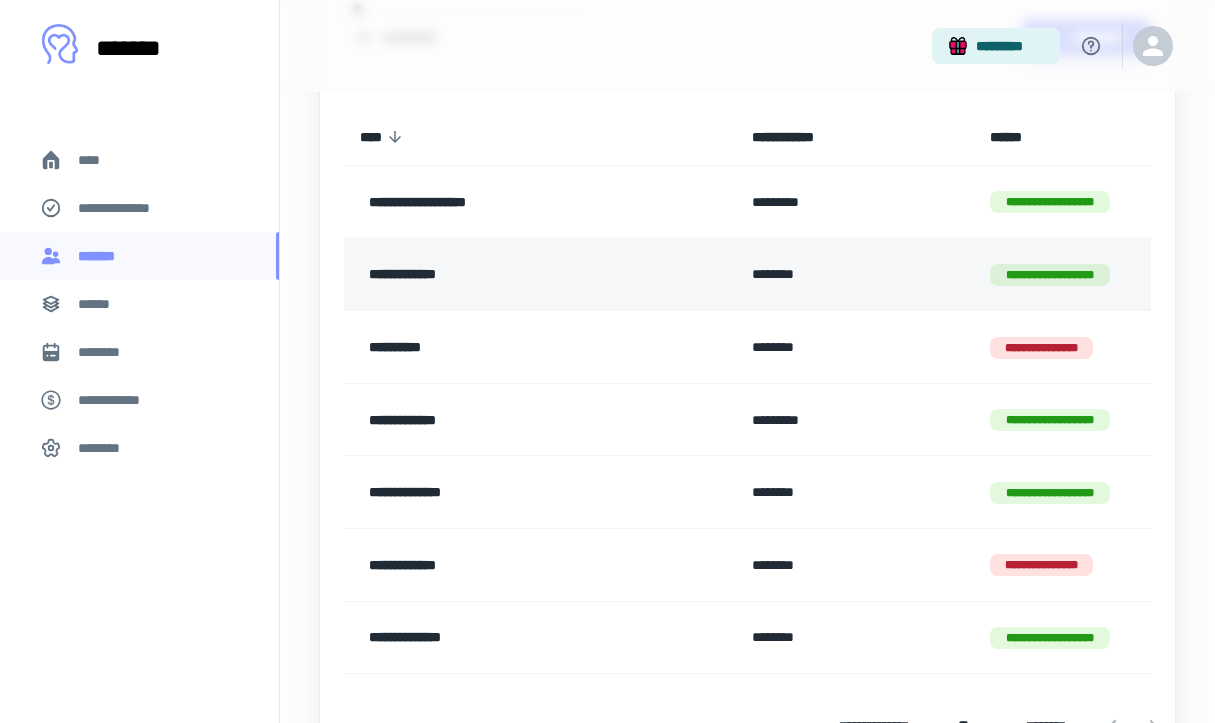 scroll, scrollTop: 190, scrollLeft: 0, axis: vertical 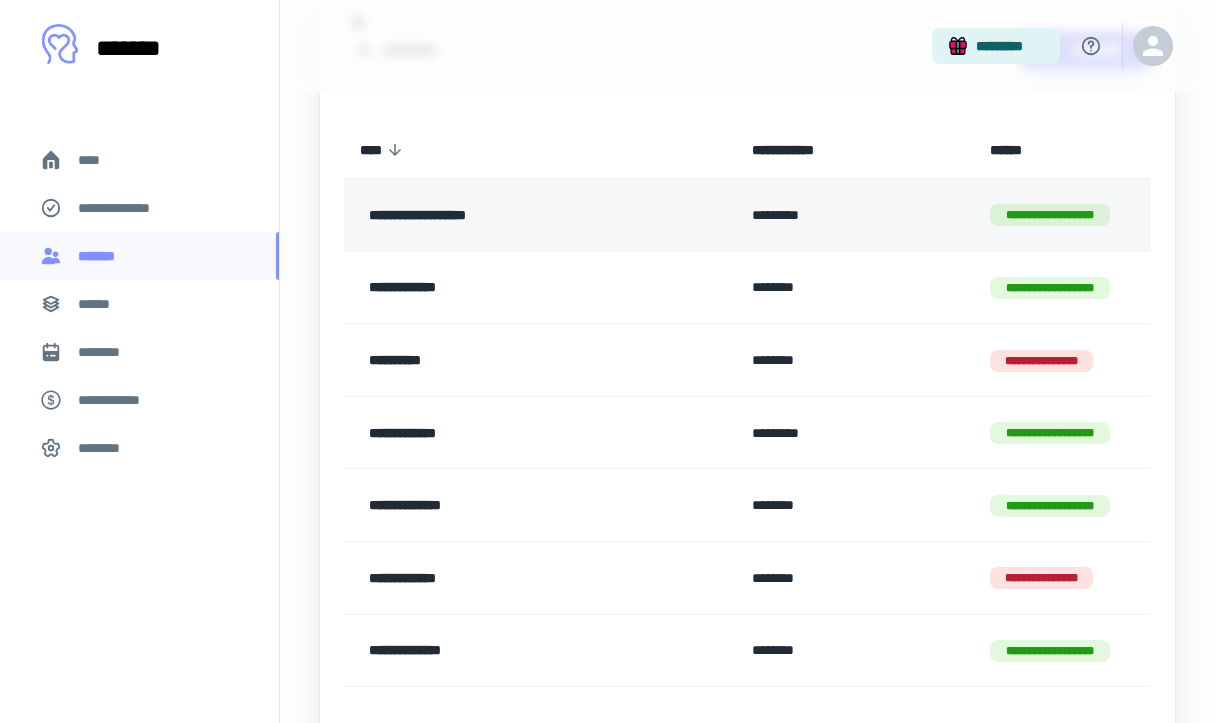 click on "**********" at bounding box center [511, 215] 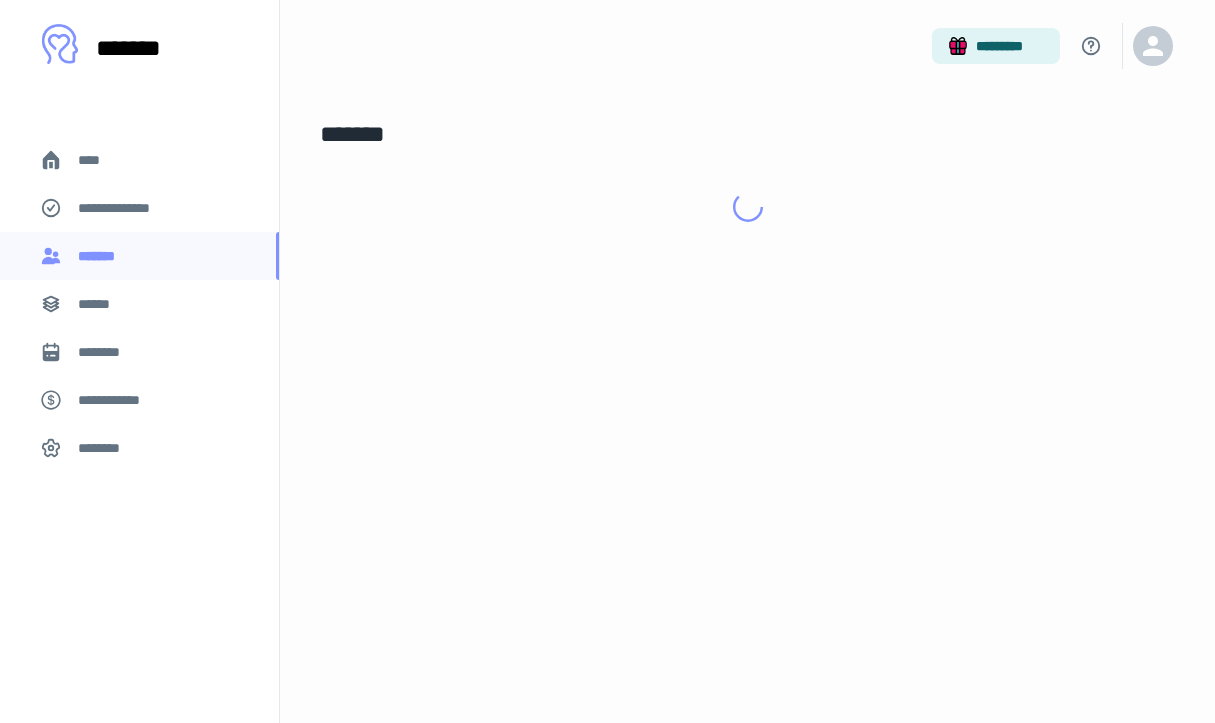 scroll, scrollTop: 0, scrollLeft: 0, axis: both 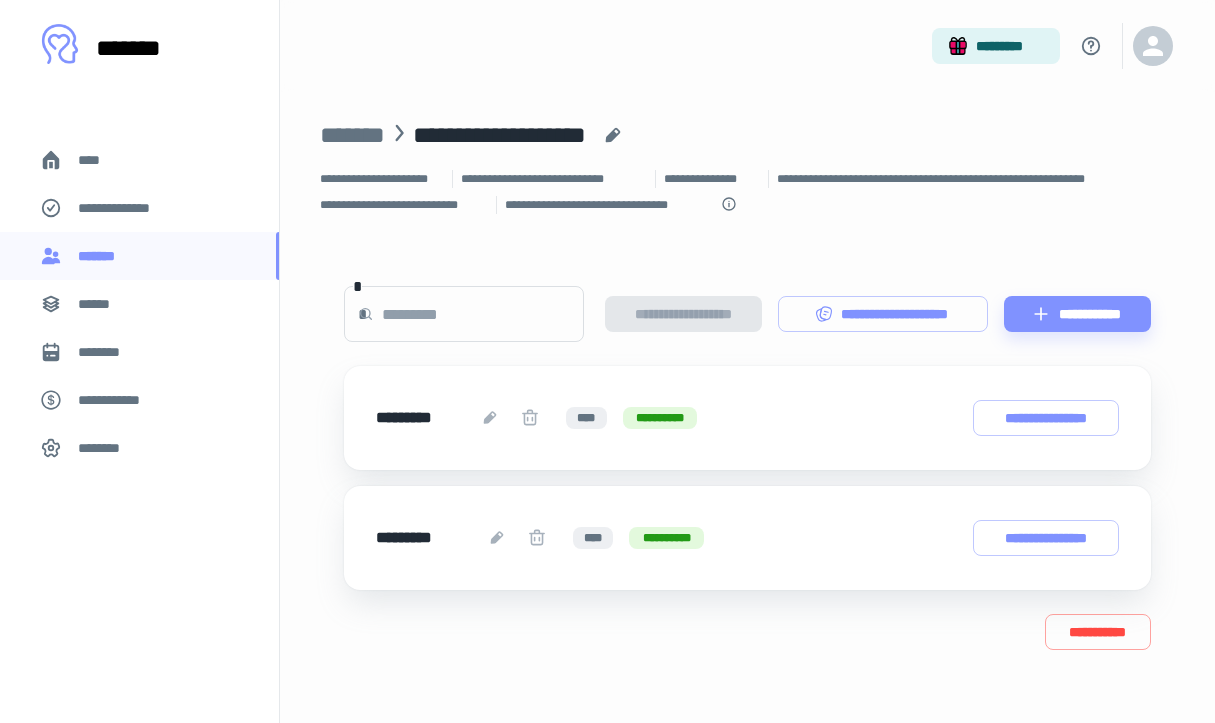 click on "**********" at bounding box center (666, 538) 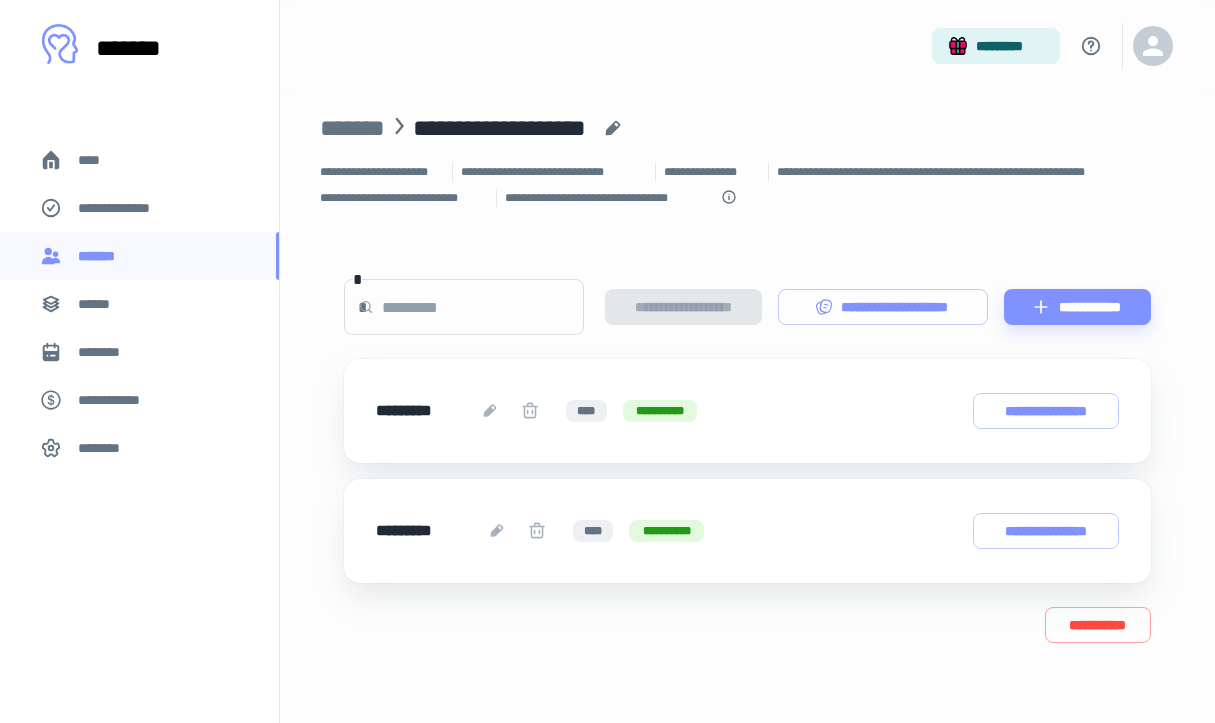 scroll, scrollTop: 0, scrollLeft: 0, axis: both 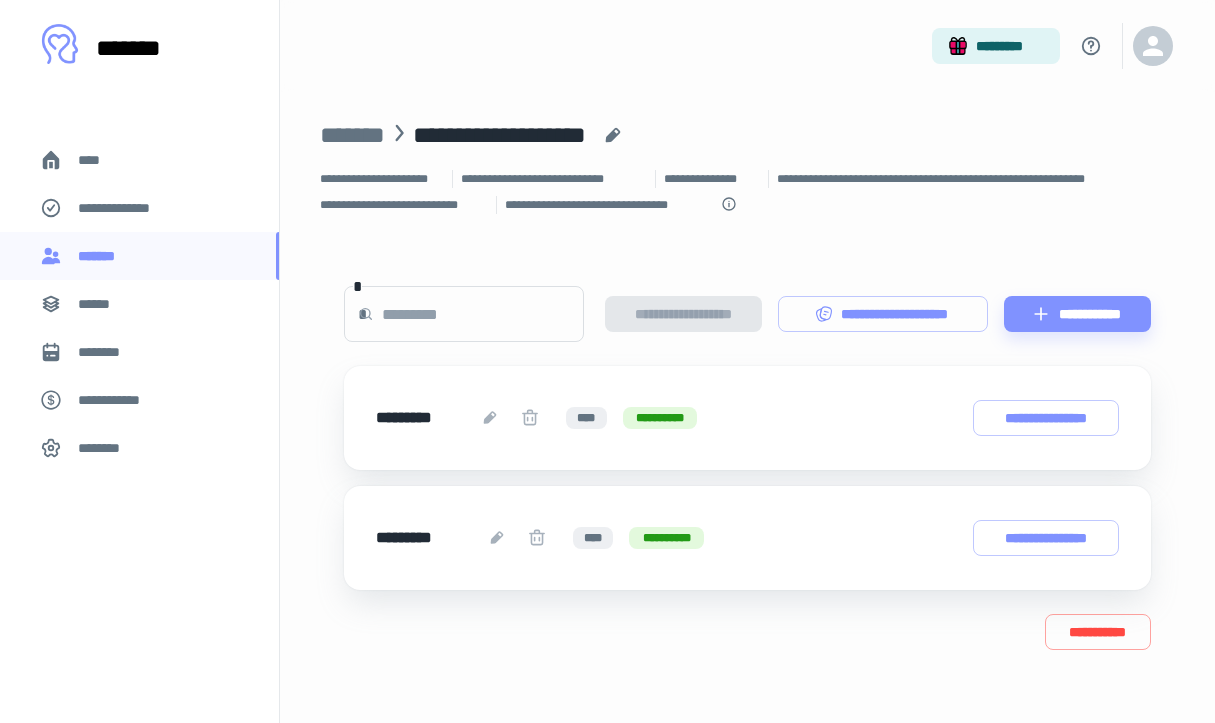 click on "********" at bounding box center [139, 352] 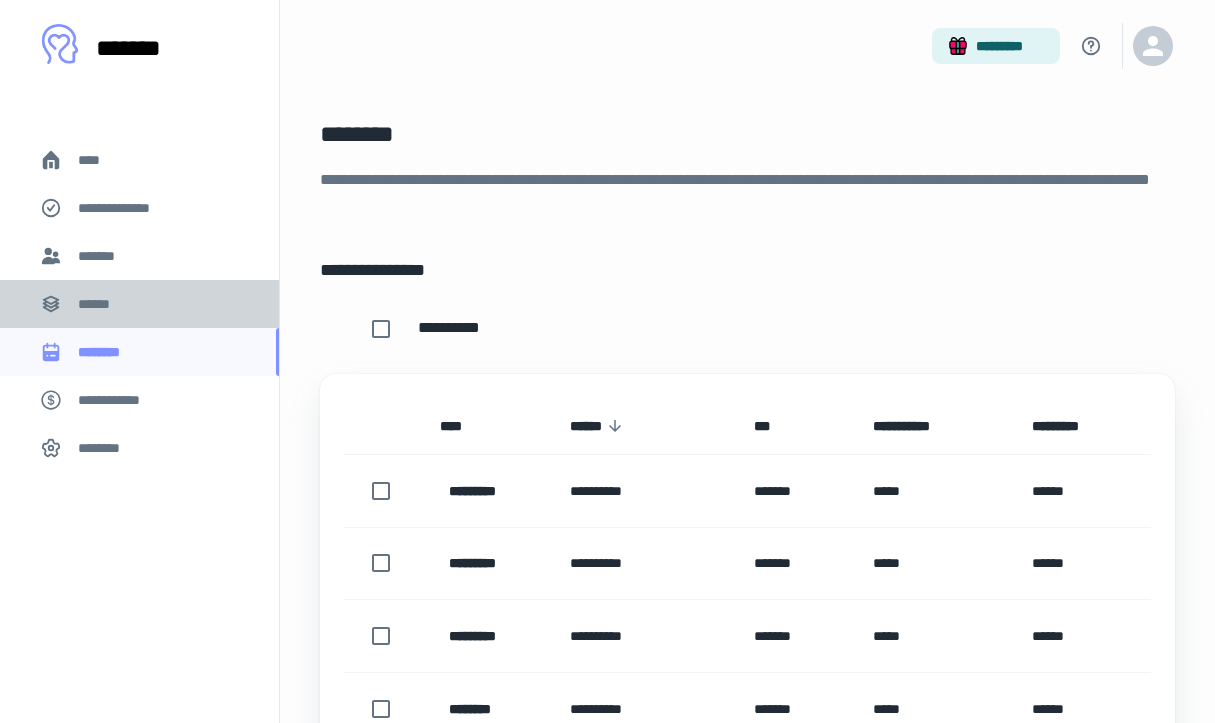 click on "******" at bounding box center [139, 304] 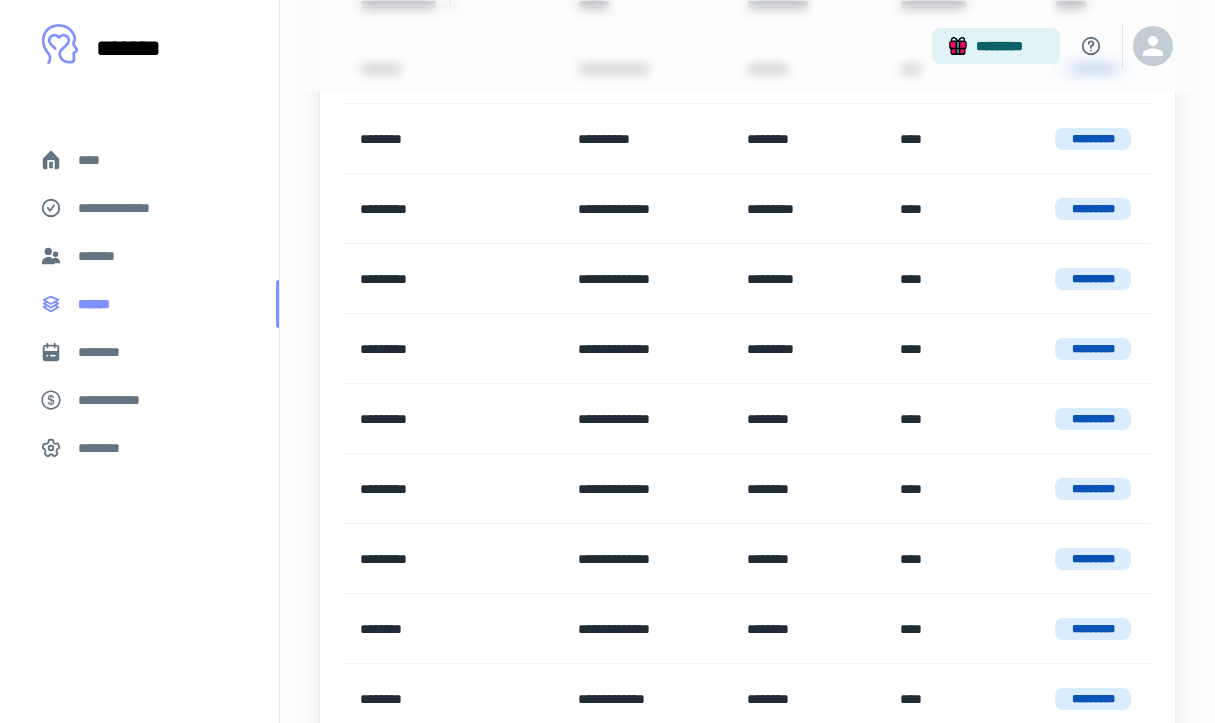scroll, scrollTop: 323, scrollLeft: 0, axis: vertical 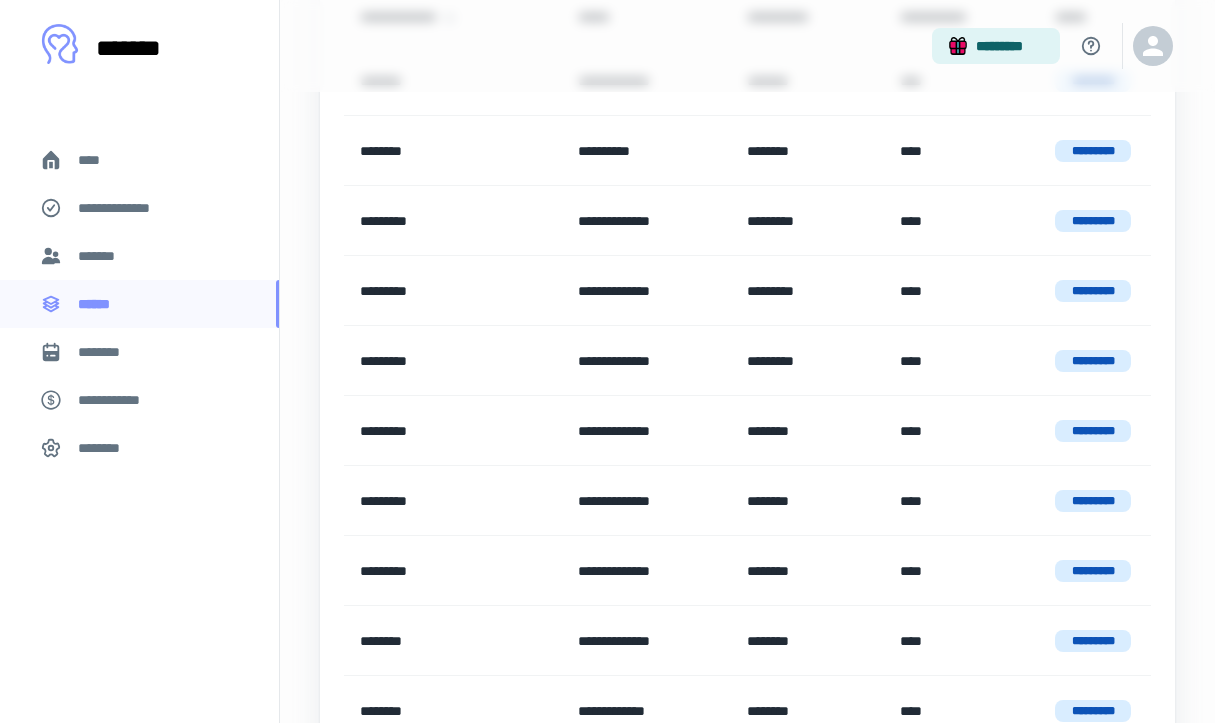 click on "*******" at bounding box center (101, 256) 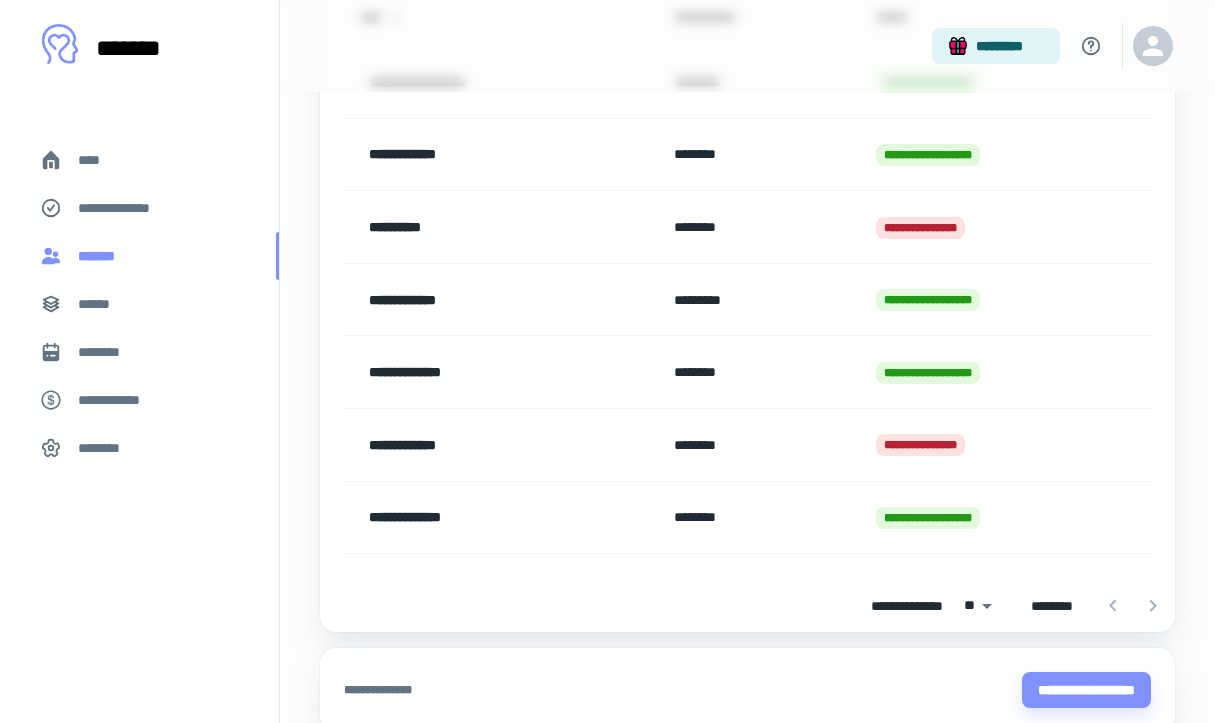 scroll, scrollTop: 0, scrollLeft: 0, axis: both 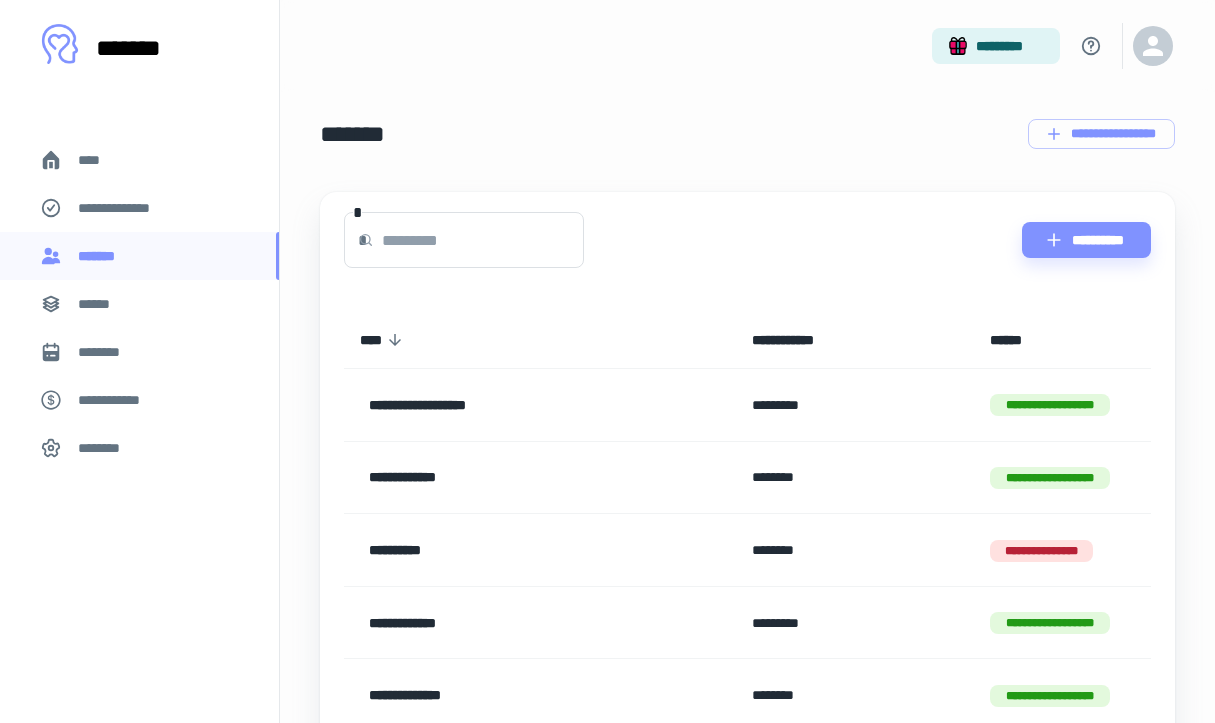 click on "**********" at bounding box center [127, 208] 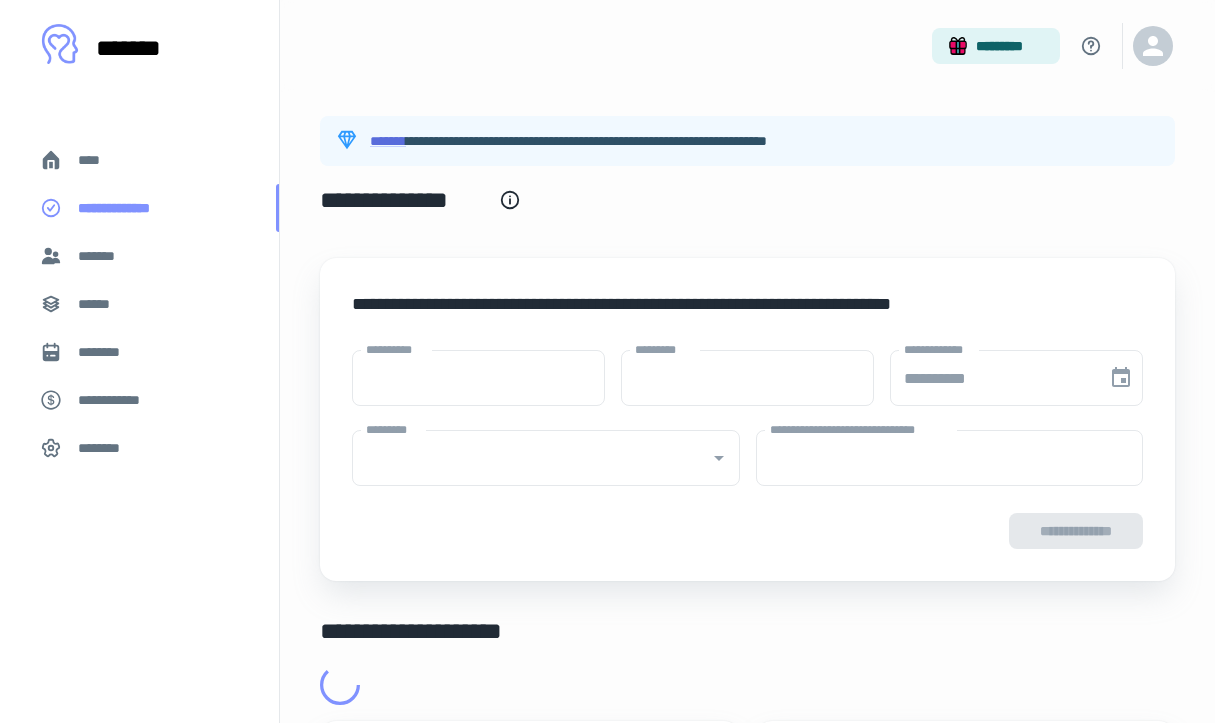 type on "****" 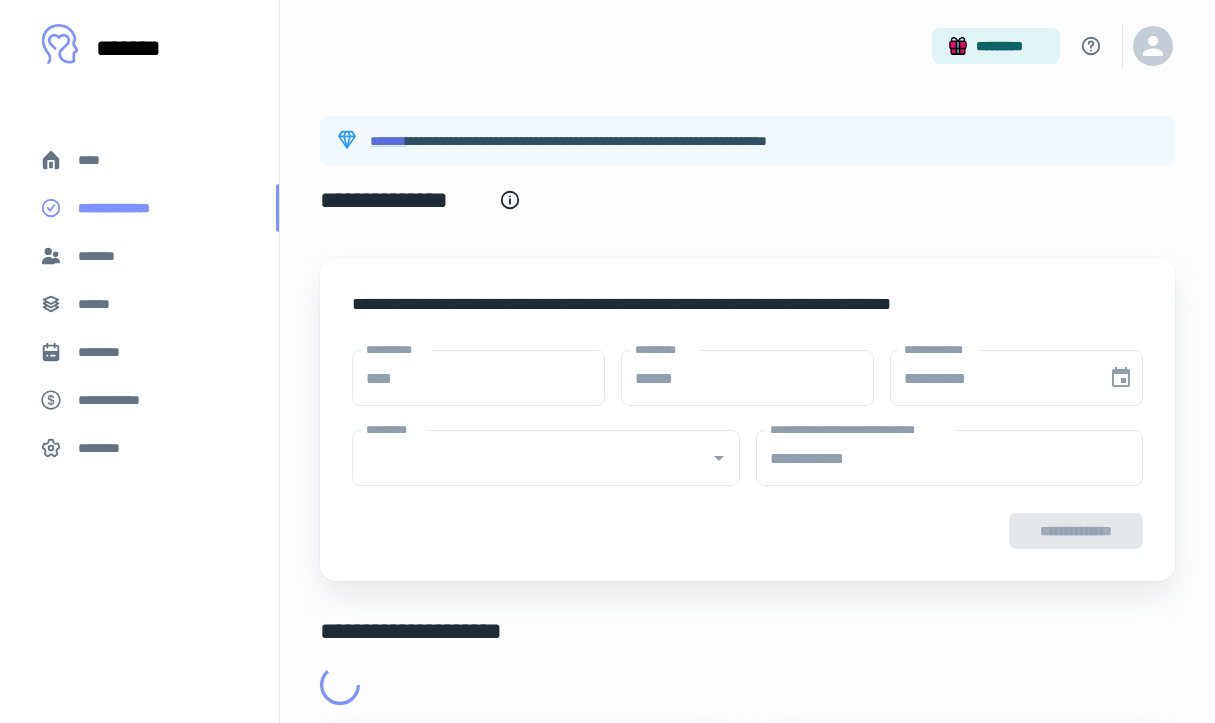 type on "**********" 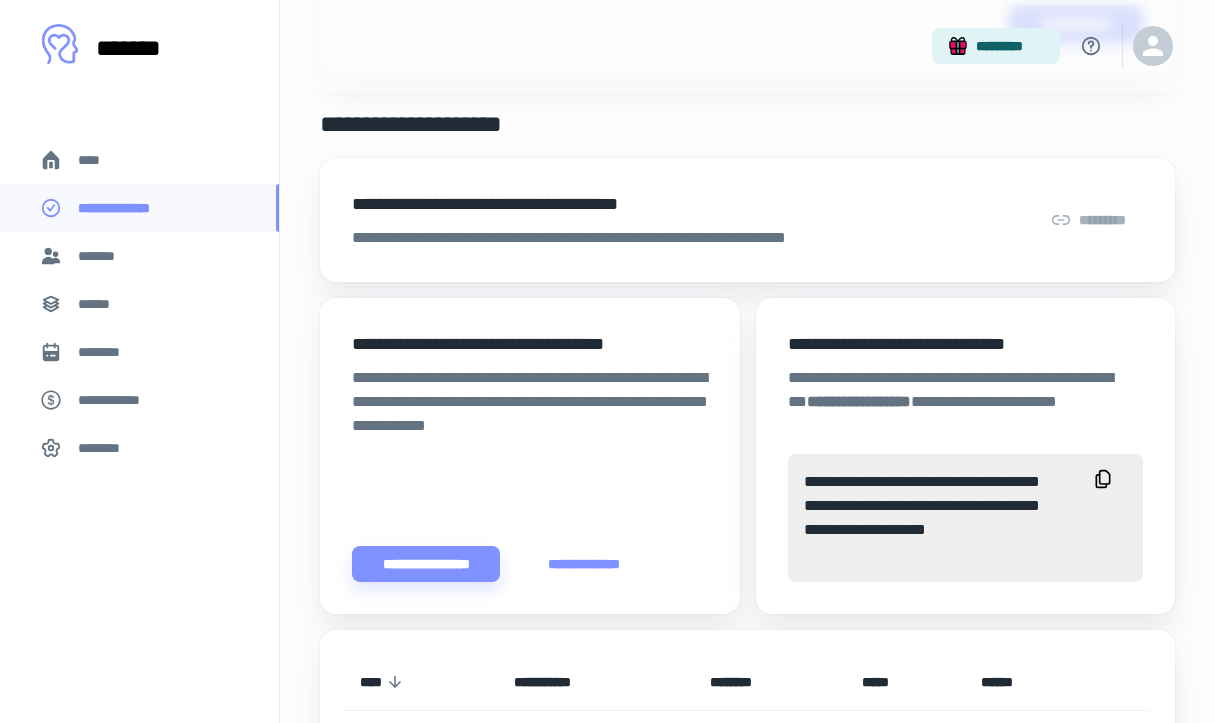 scroll, scrollTop: 0, scrollLeft: 0, axis: both 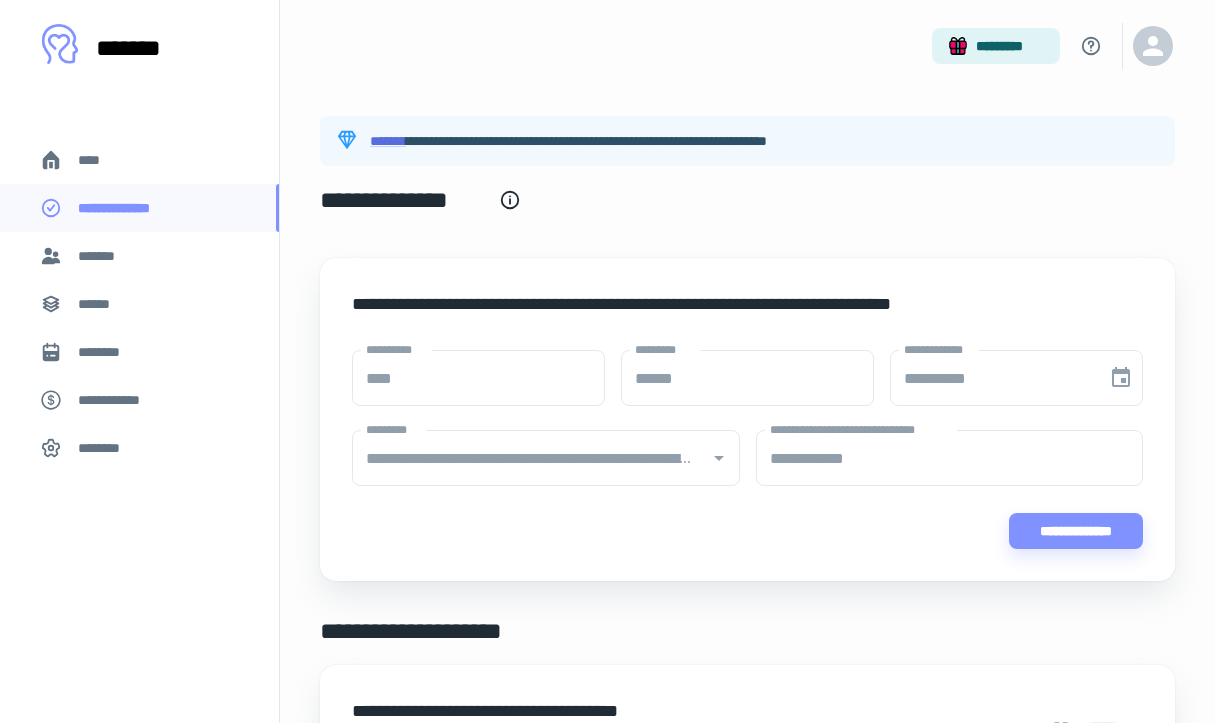 click on "****" at bounding box center (139, 160) 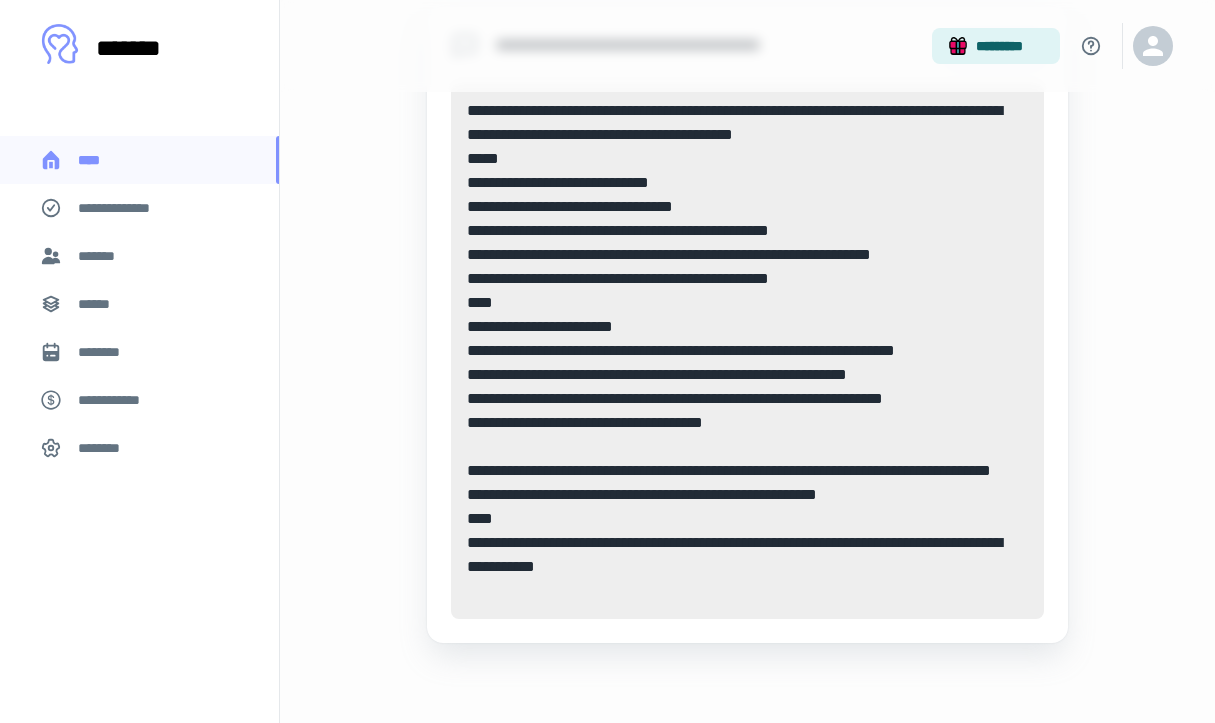 scroll, scrollTop: 0, scrollLeft: 0, axis: both 